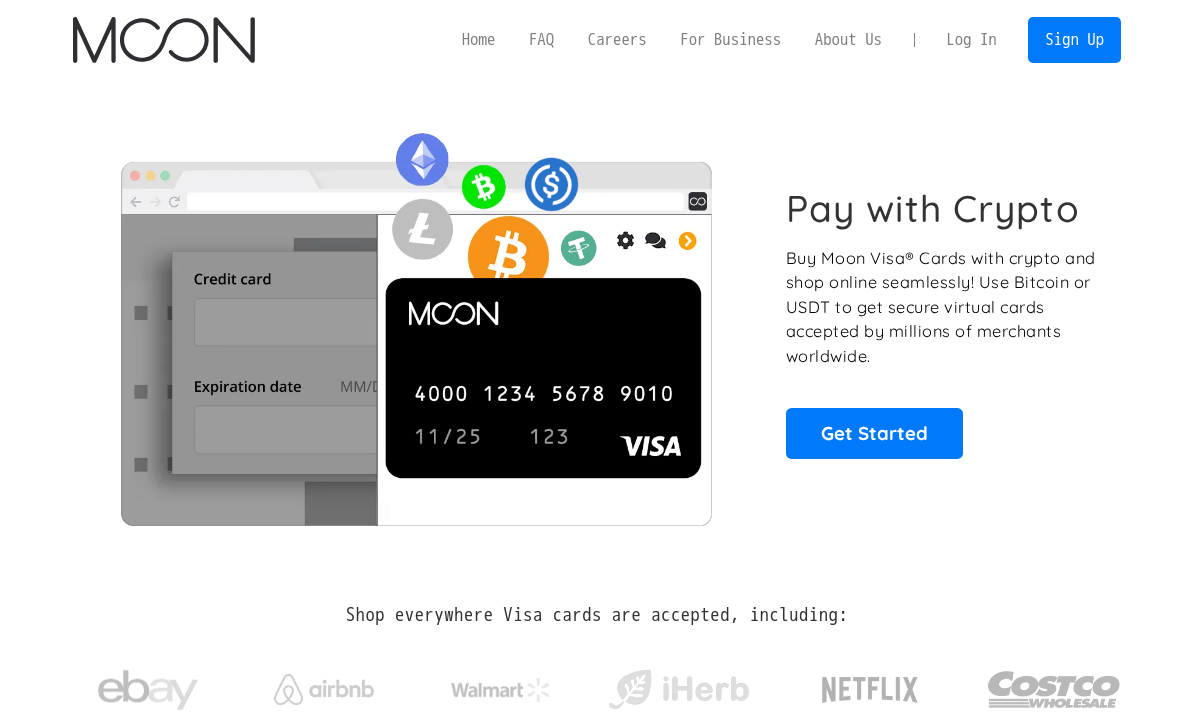 scroll, scrollTop: 0, scrollLeft: 0, axis: both 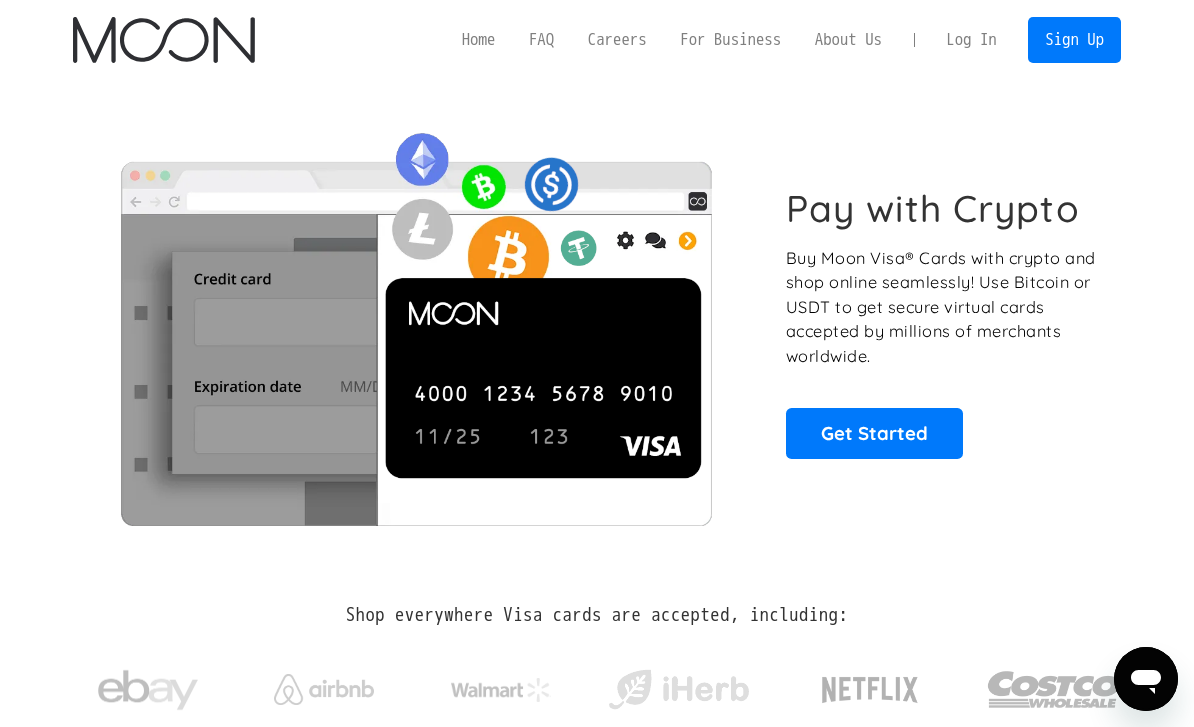 click on "Sign Up" at bounding box center [1074, 39] 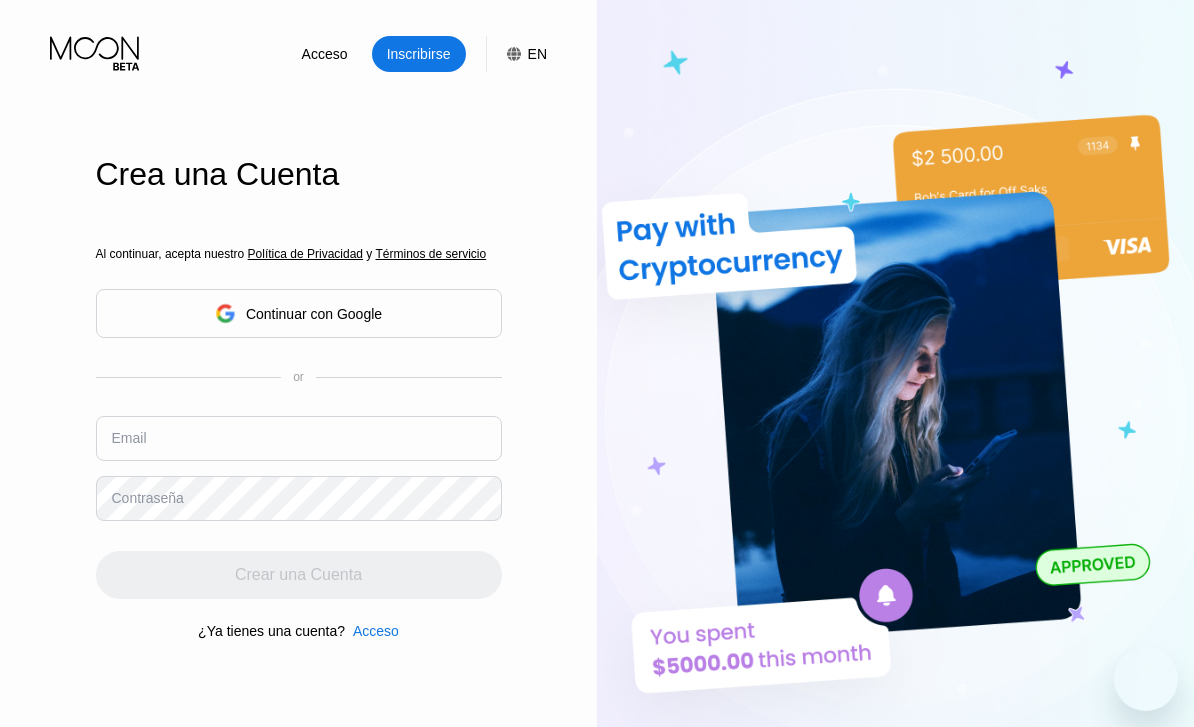 scroll, scrollTop: 0, scrollLeft: 0, axis: both 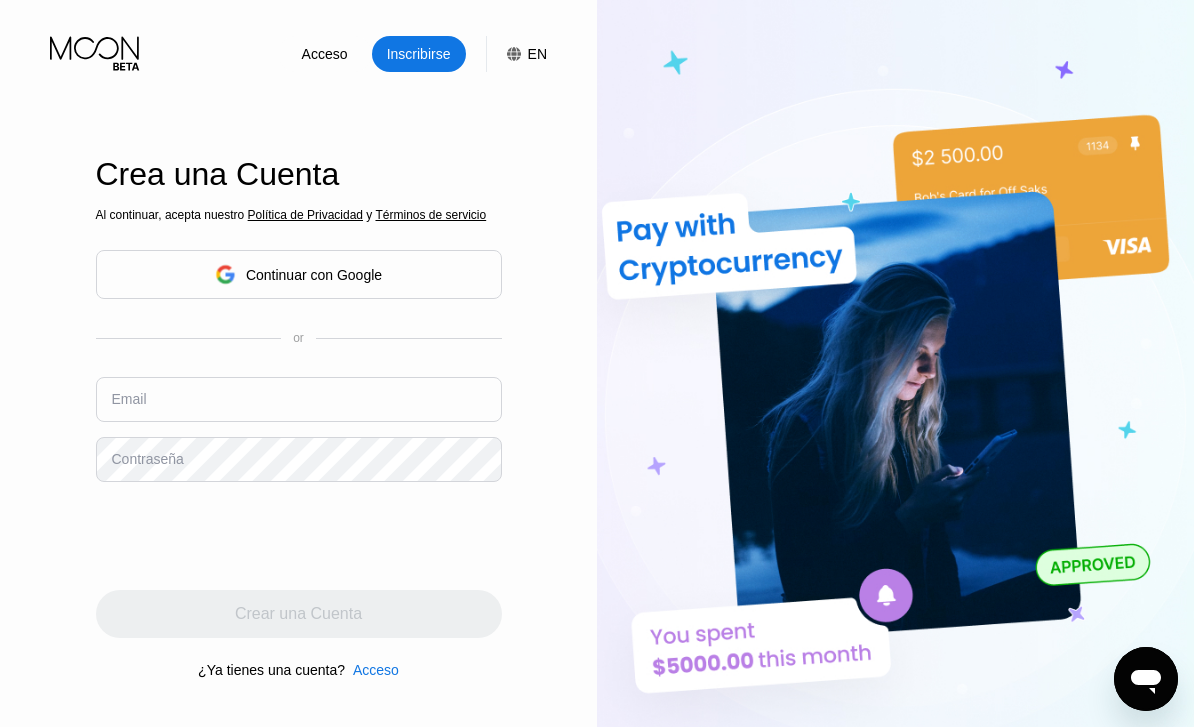 click at bounding box center [299, 399] 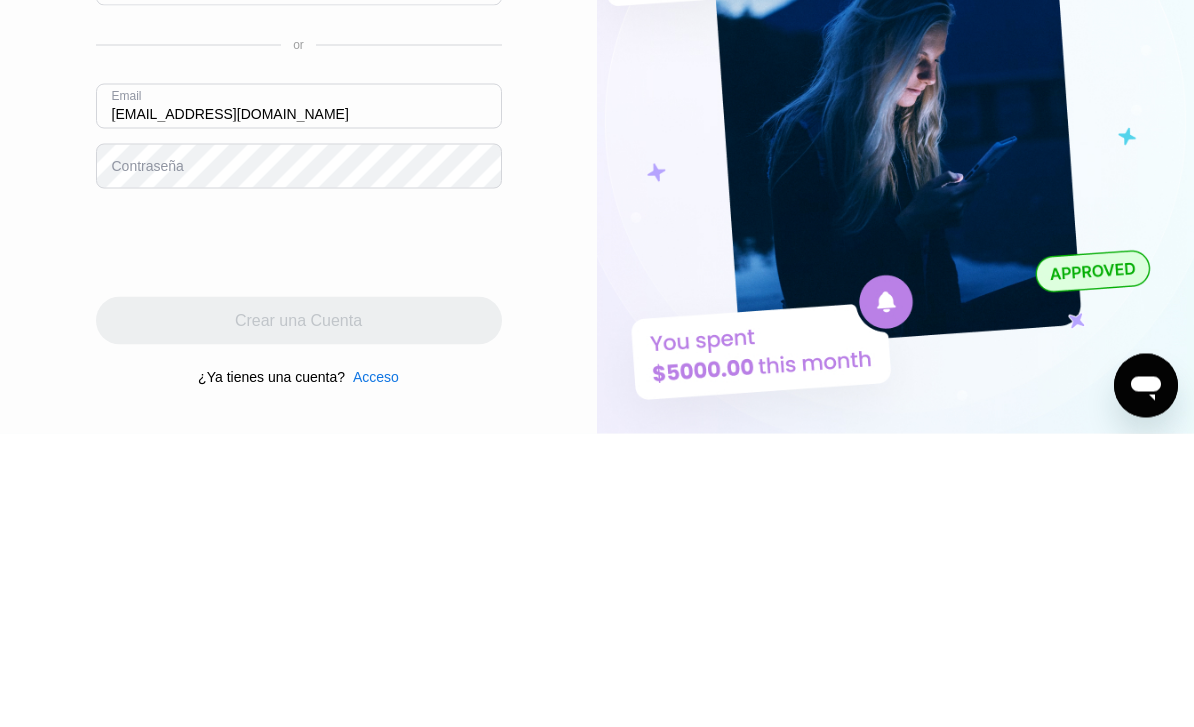 type on "[EMAIL_ADDRESS][DOMAIN_NAME]" 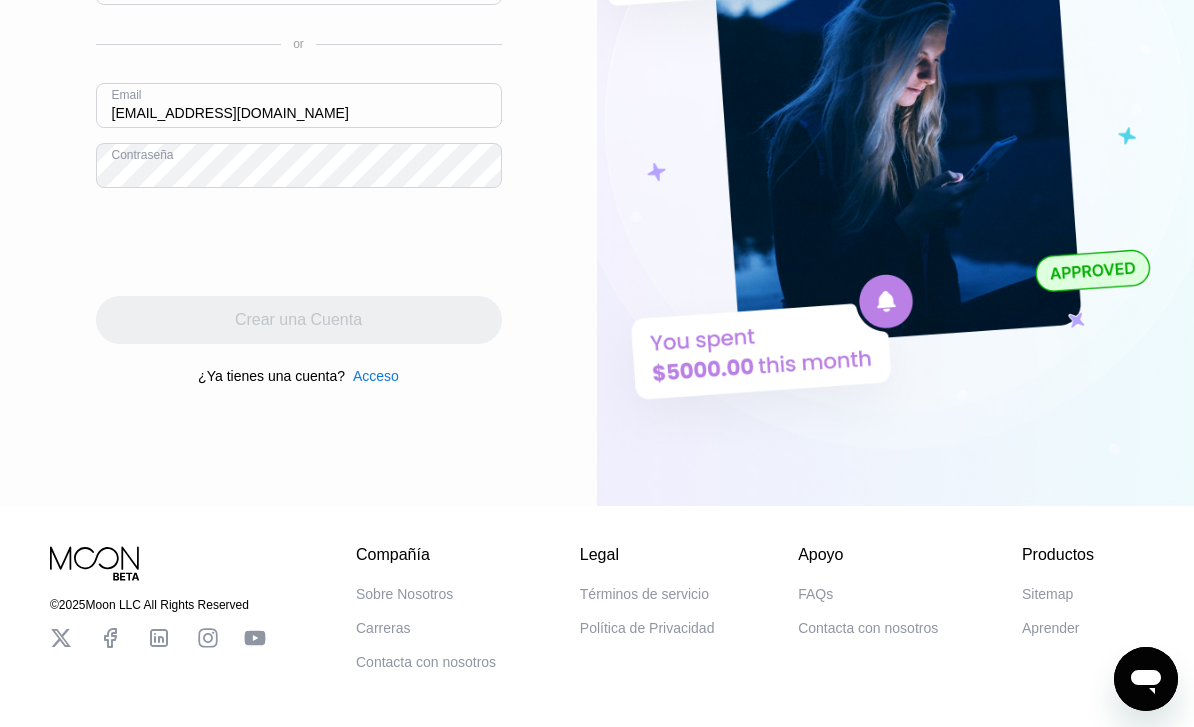 scroll, scrollTop: 293, scrollLeft: 0, axis: vertical 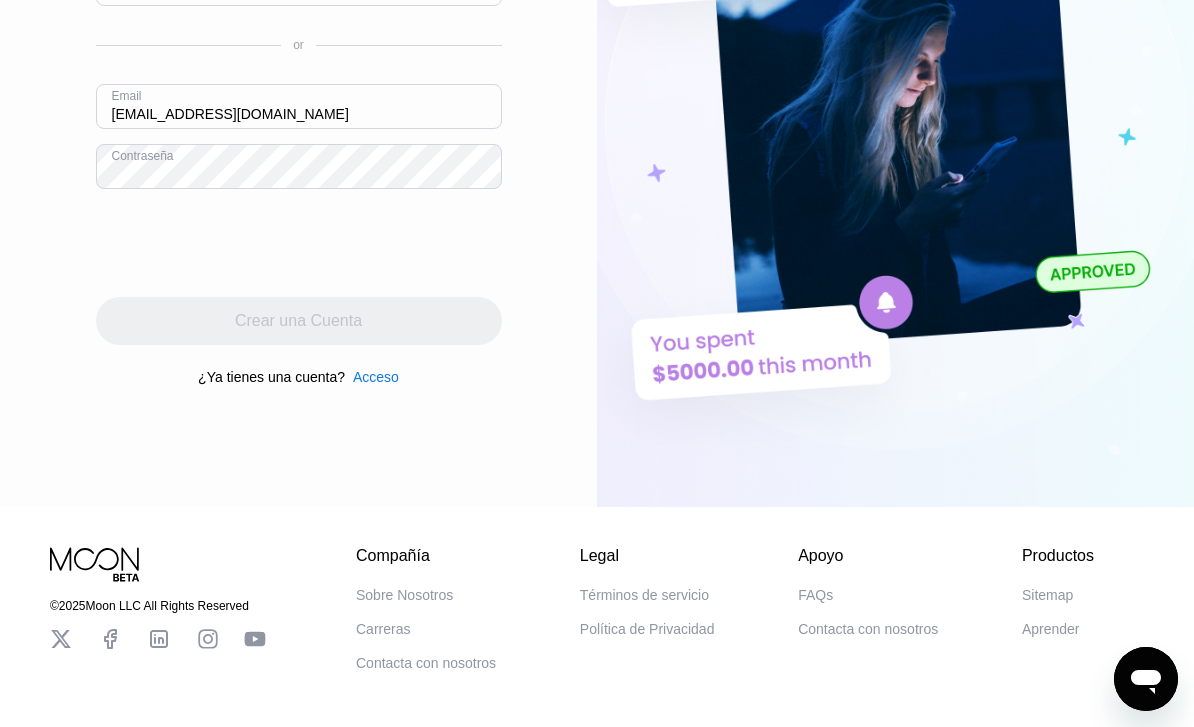 click on "Acceso Inscribirse EN Idioma English Ahorrar Crea una Cuenta Al continuar, acepta nuestro   Política de Privacidad   y   Términos de servicio Continuar con Google or Email [EMAIL_ADDRESS][DOMAIN_NAME] Contraseña Crear una Cuenta ¿Ya tienes una cuenta? Acceso" at bounding box center [298, 107] 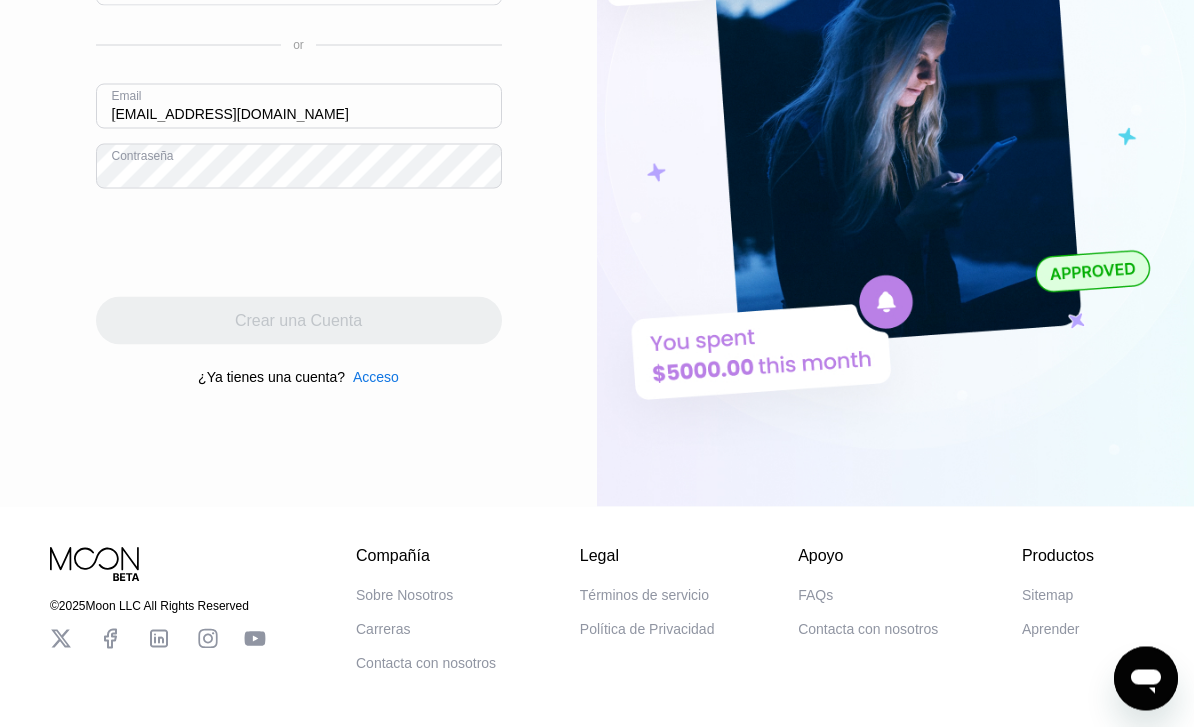 scroll, scrollTop: 294, scrollLeft: 0, axis: vertical 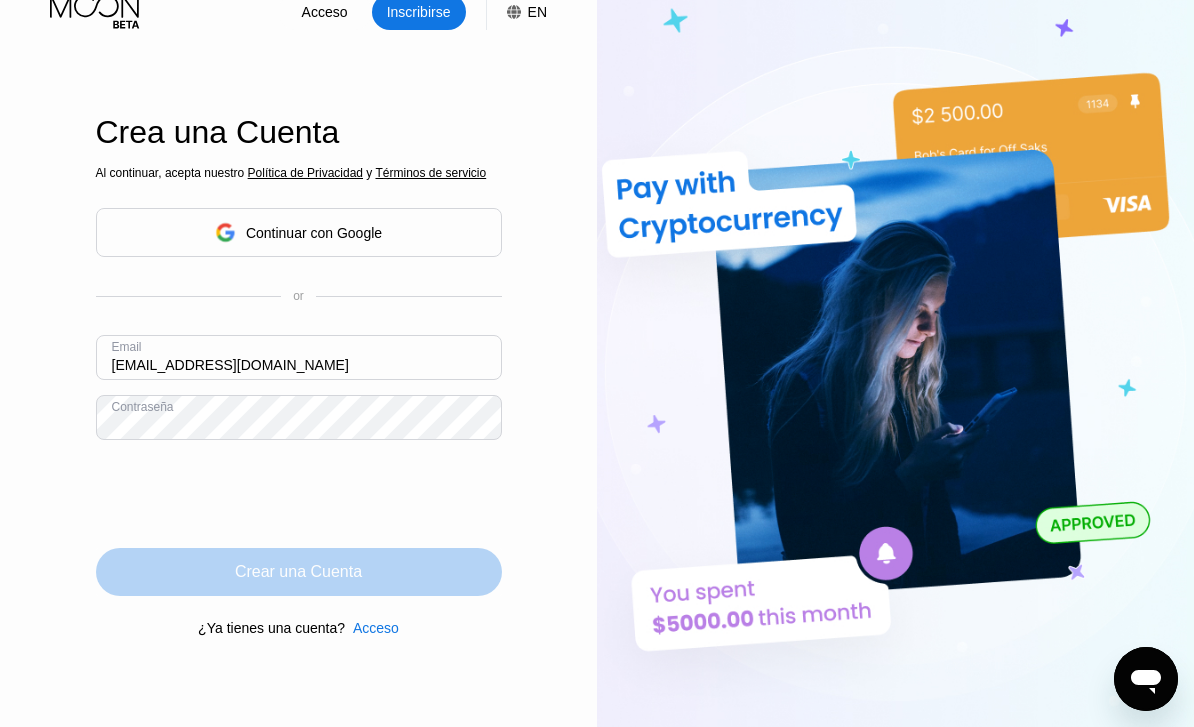 click on "Crear una Cuenta" at bounding box center (298, 572) 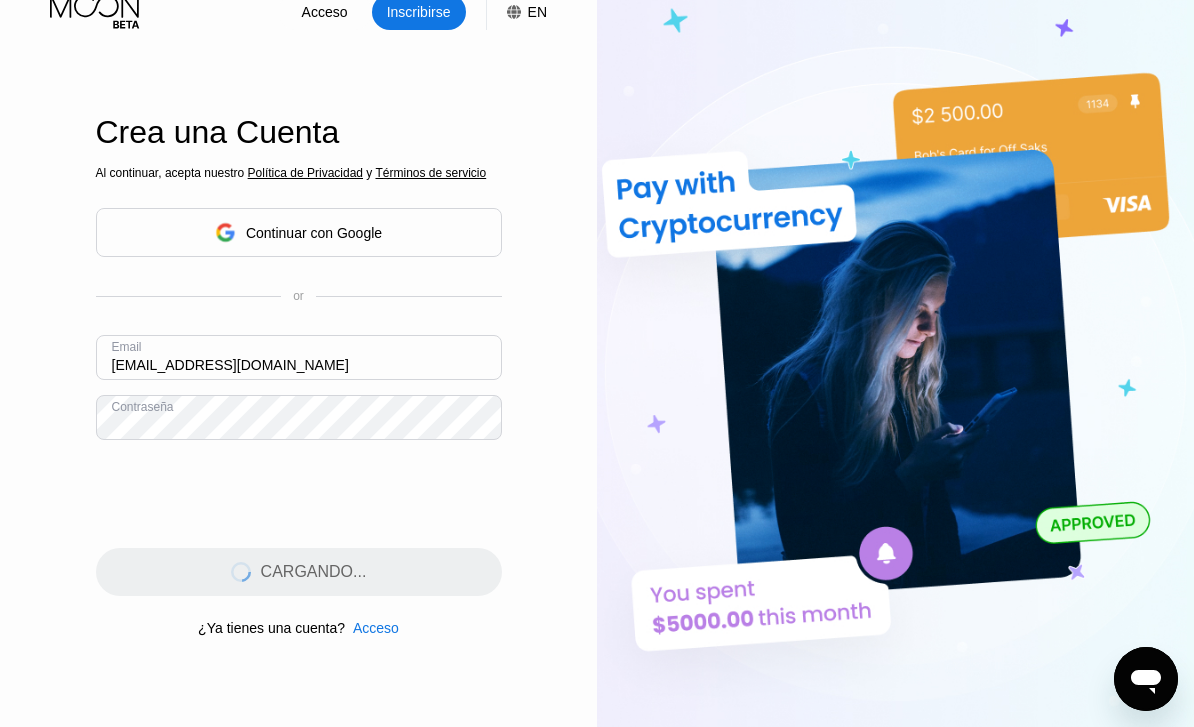 click on "Acceso" at bounding box center [376, 628] 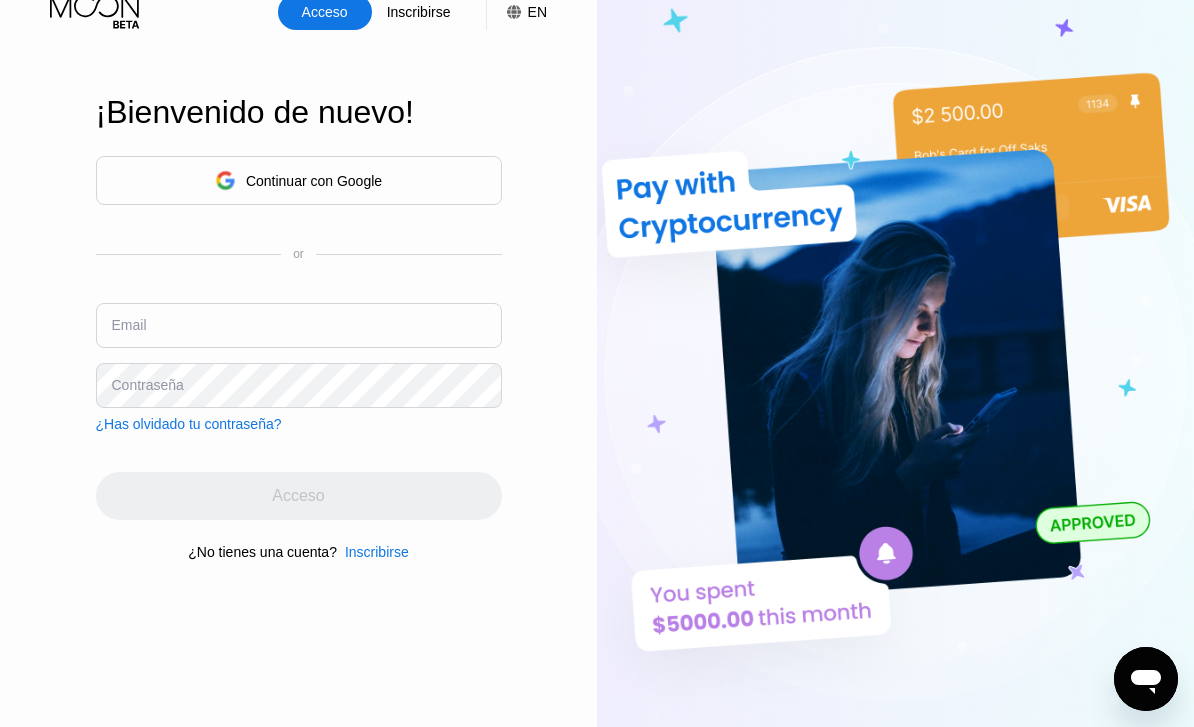 scroll, scrollTop: 0, scrollLeft: 0, axis: both 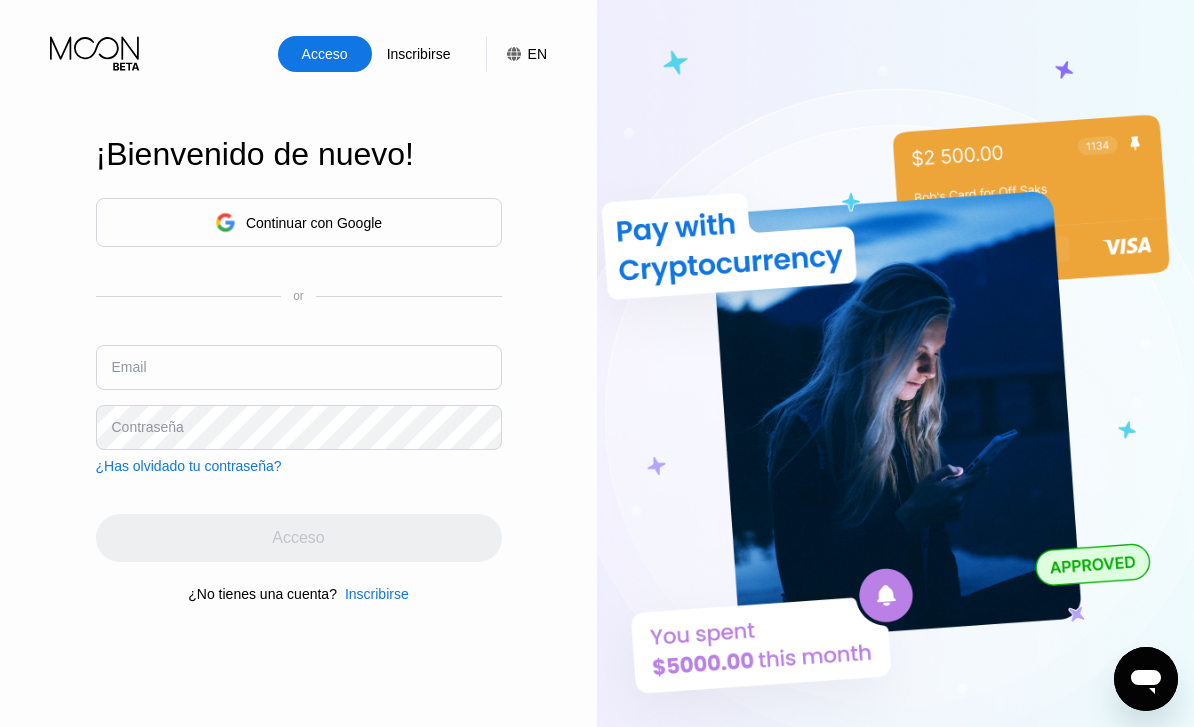click on "Inscribirse" at bounding box center (377, 594) 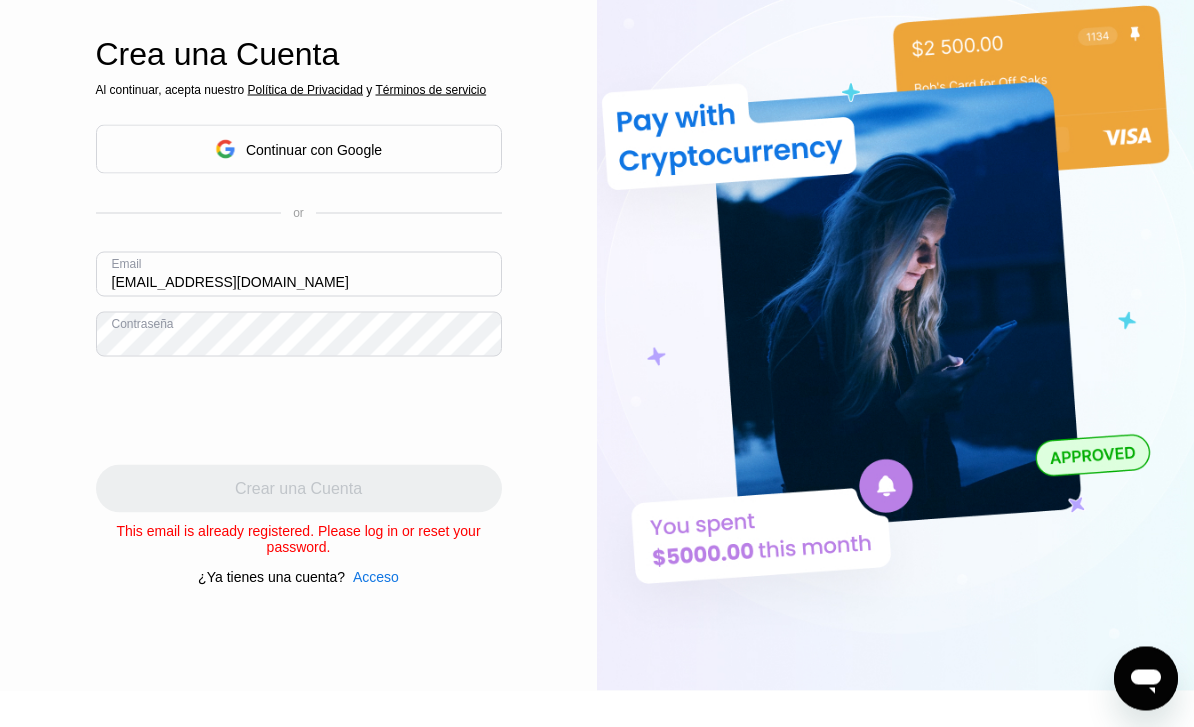 scroll, scrollTop: 110, scrollLeft: 0, axis: vertical 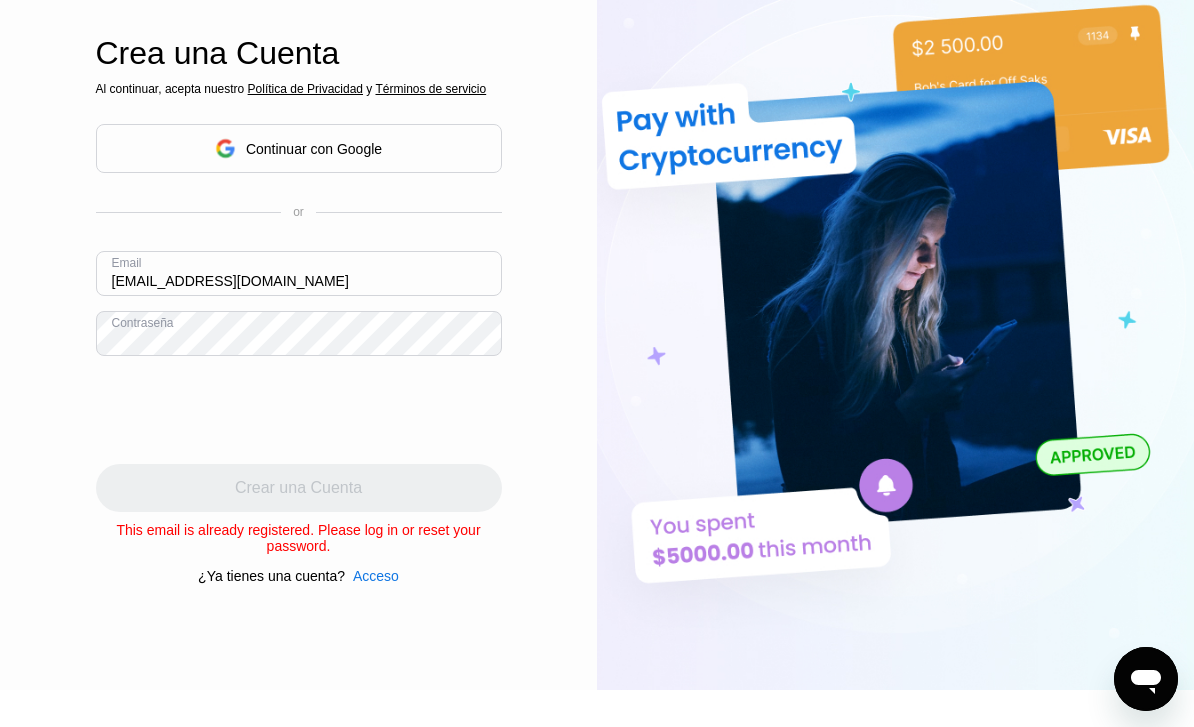 click on "Acceso" at bounding box center [376, 576] 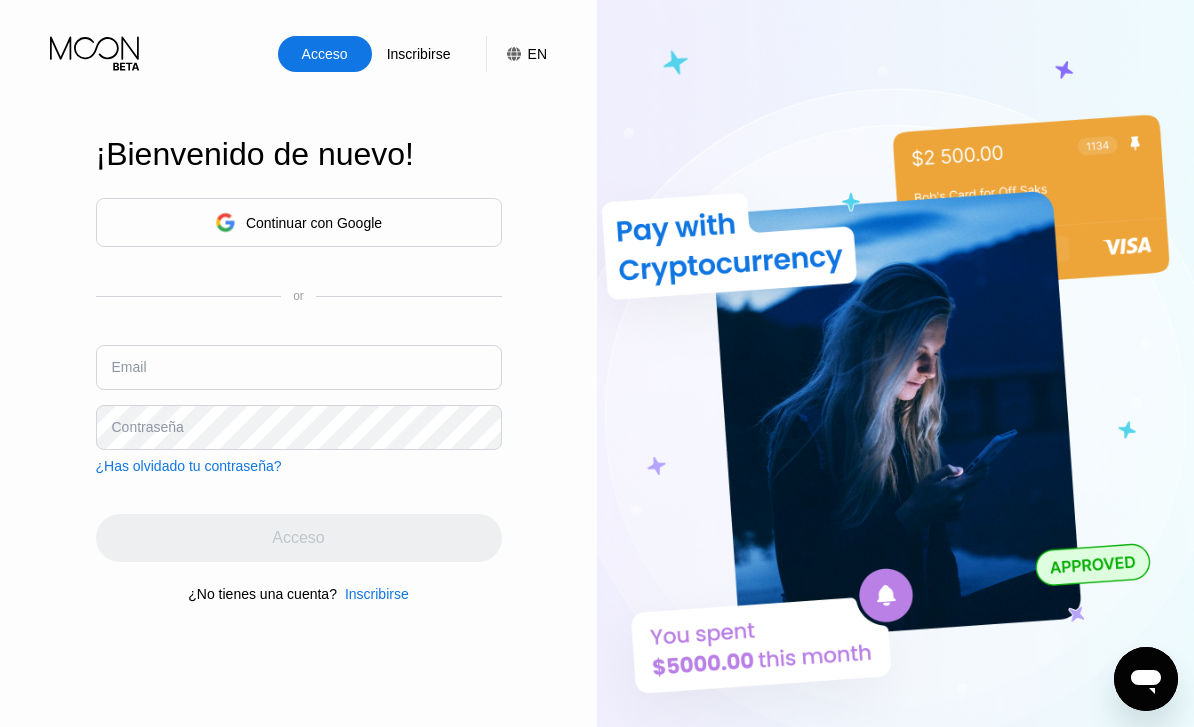 click at bounding box center [299, 367] 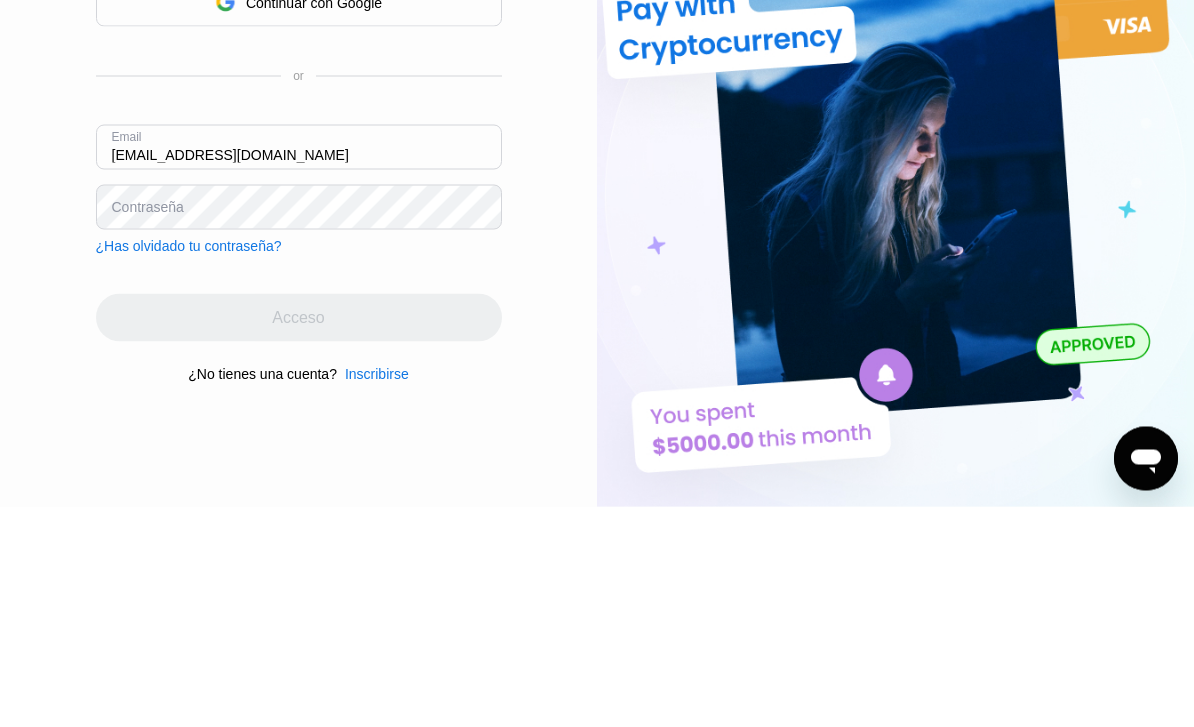 type on "[EMAIL_ADDRESS][DOMAIN_NAME]" 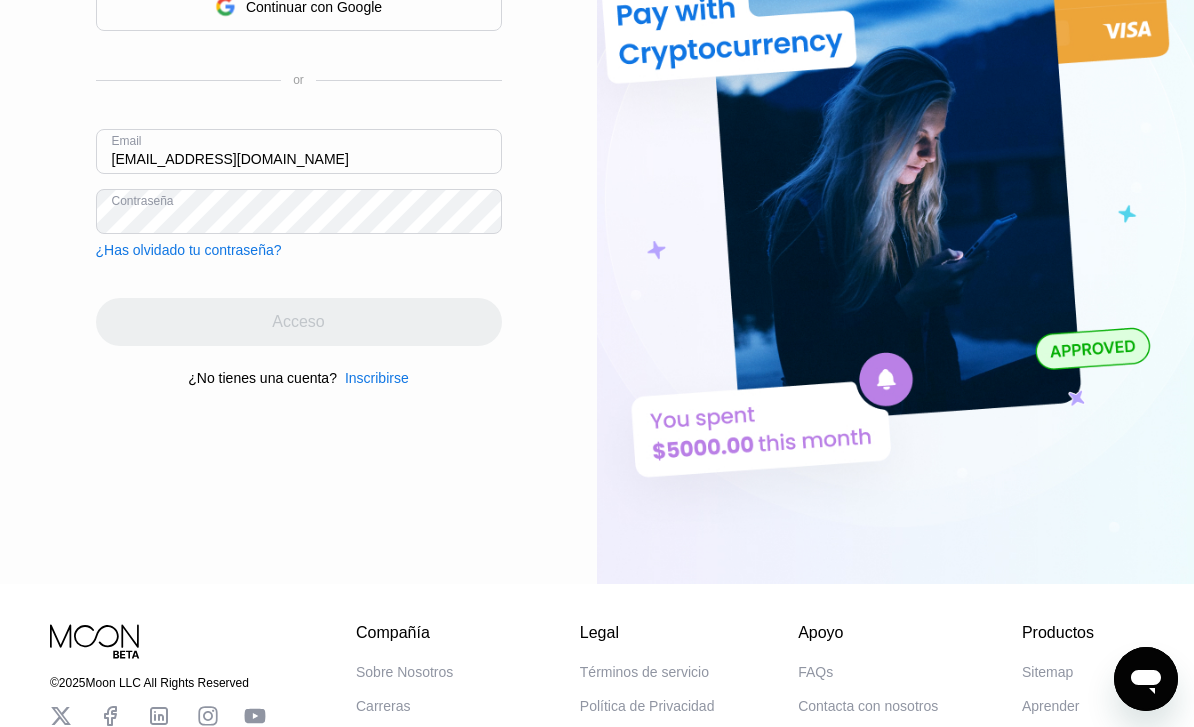 scroll, scrollTop: 215, scrollLeft: 0, axis: vertical 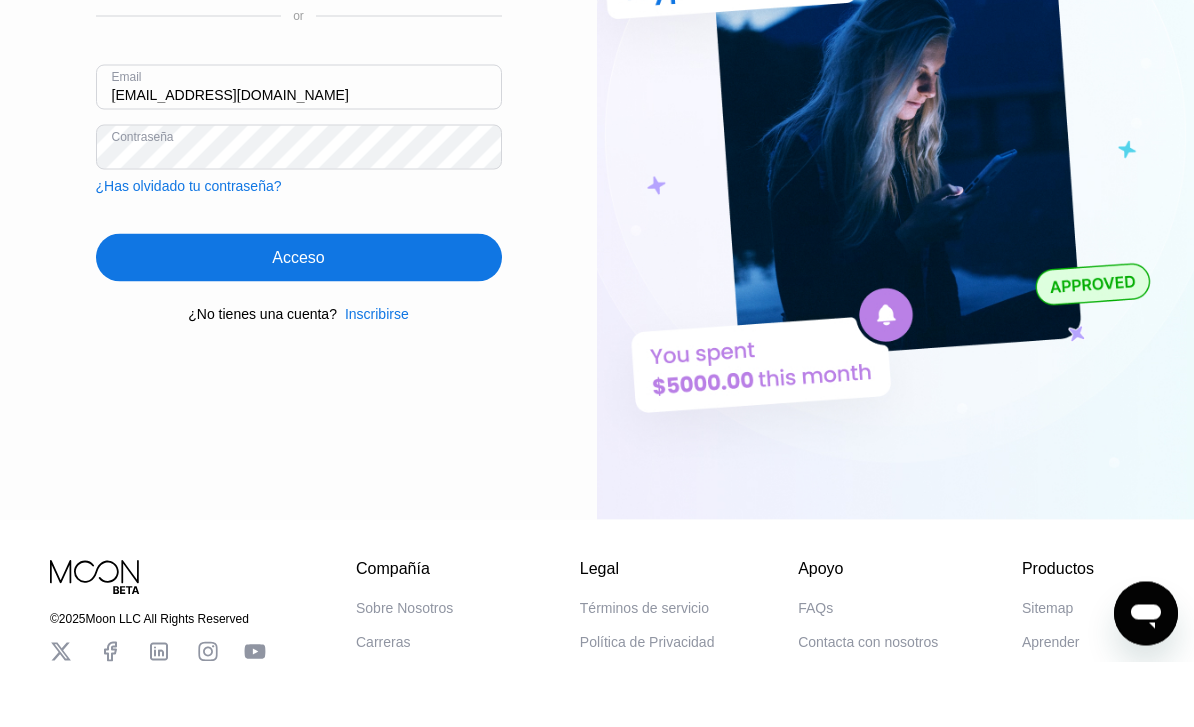 click on "Acceso" at bounding box center [298, 323] 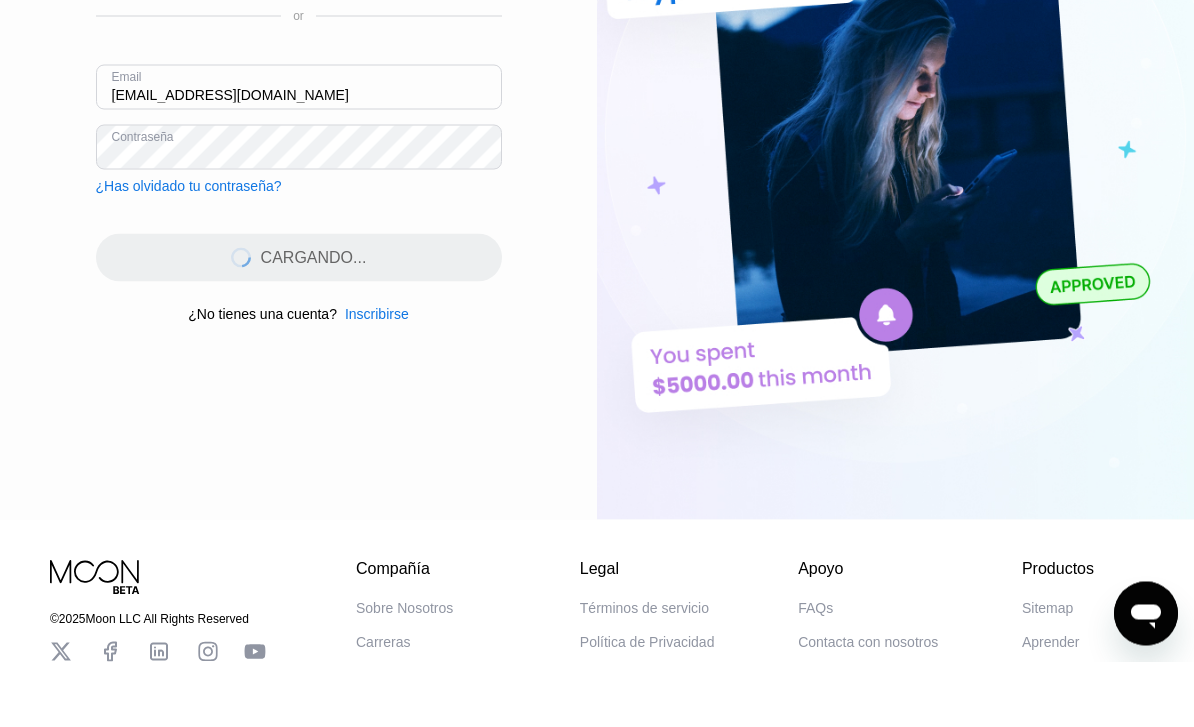 scroll, scrollTop: 281, scrollLeft: 0, axis: vertical 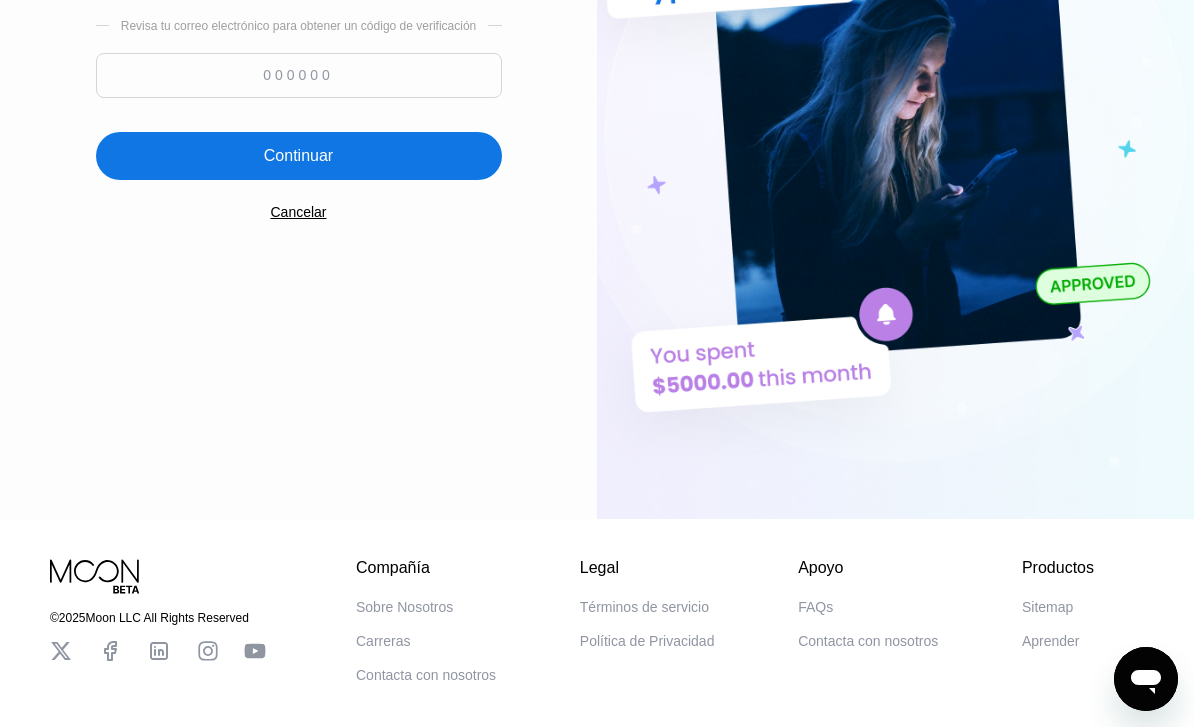 click at bounding box center (299, 75) 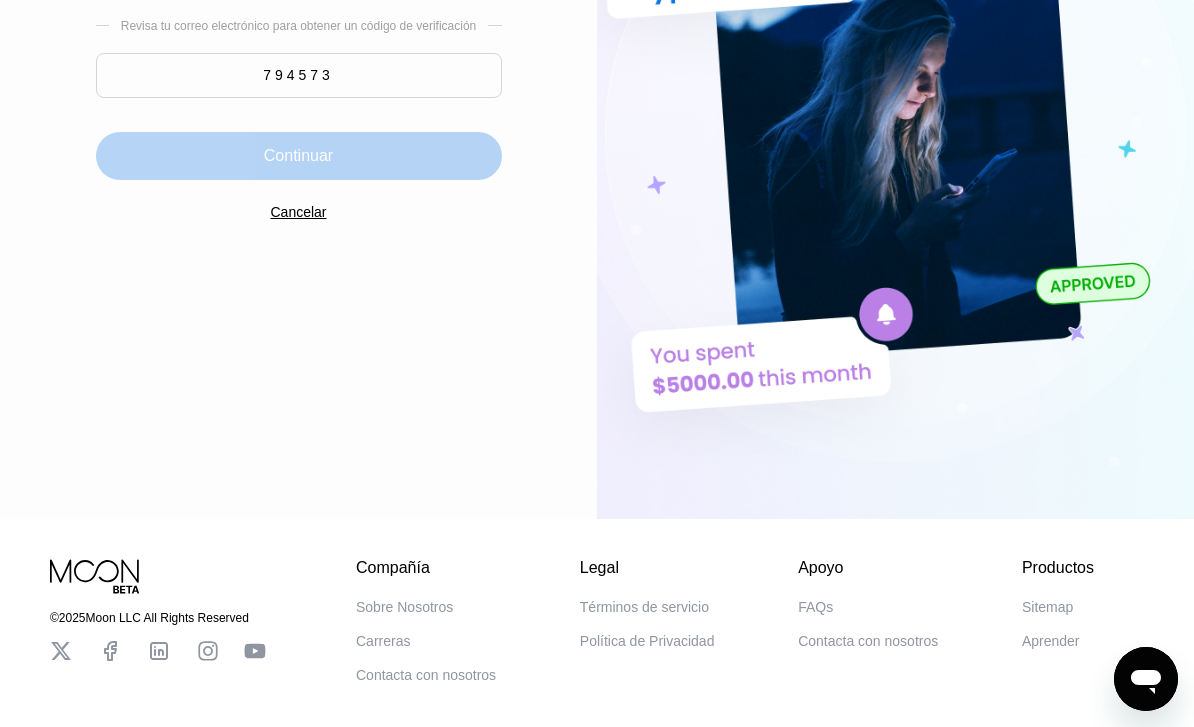 type on "794573" 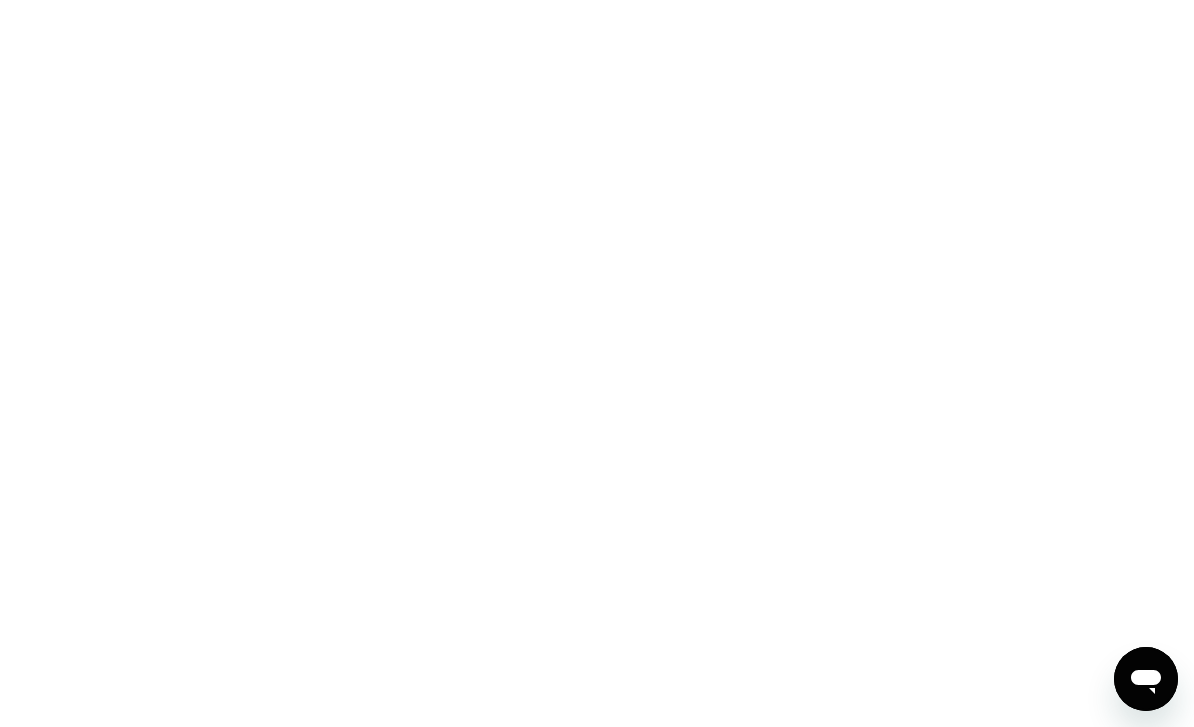scroll, scrollTop: 0, scrollLeft: 0, axis: both 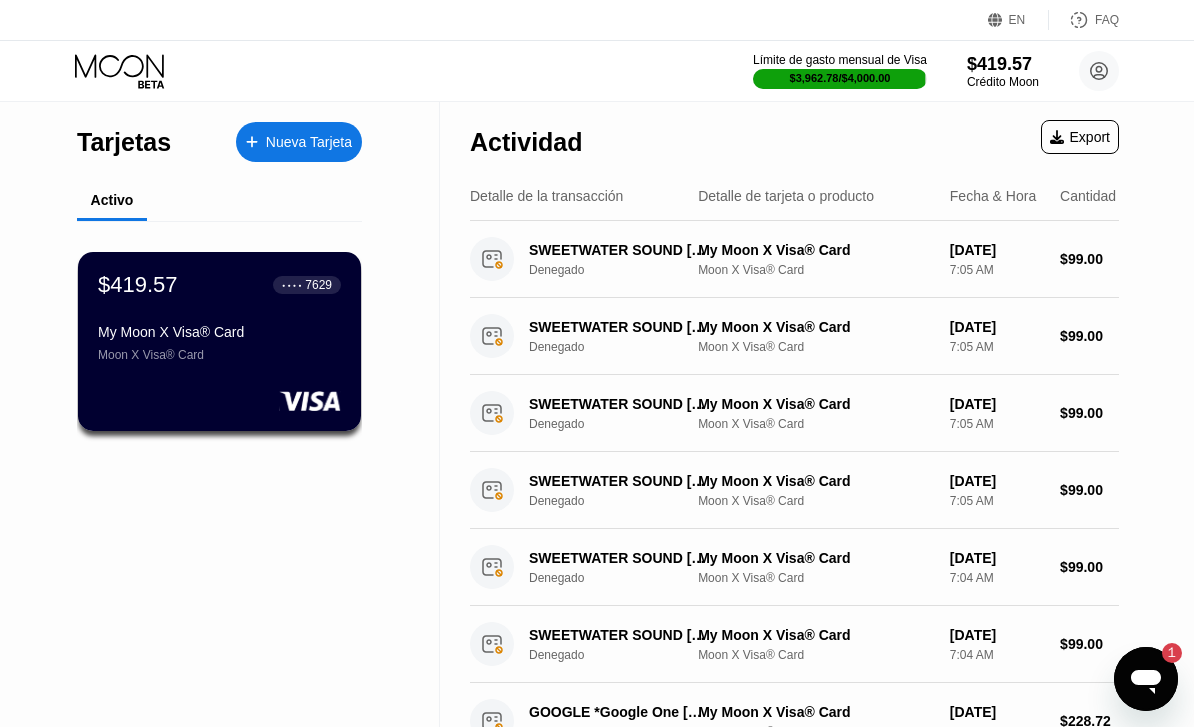 click 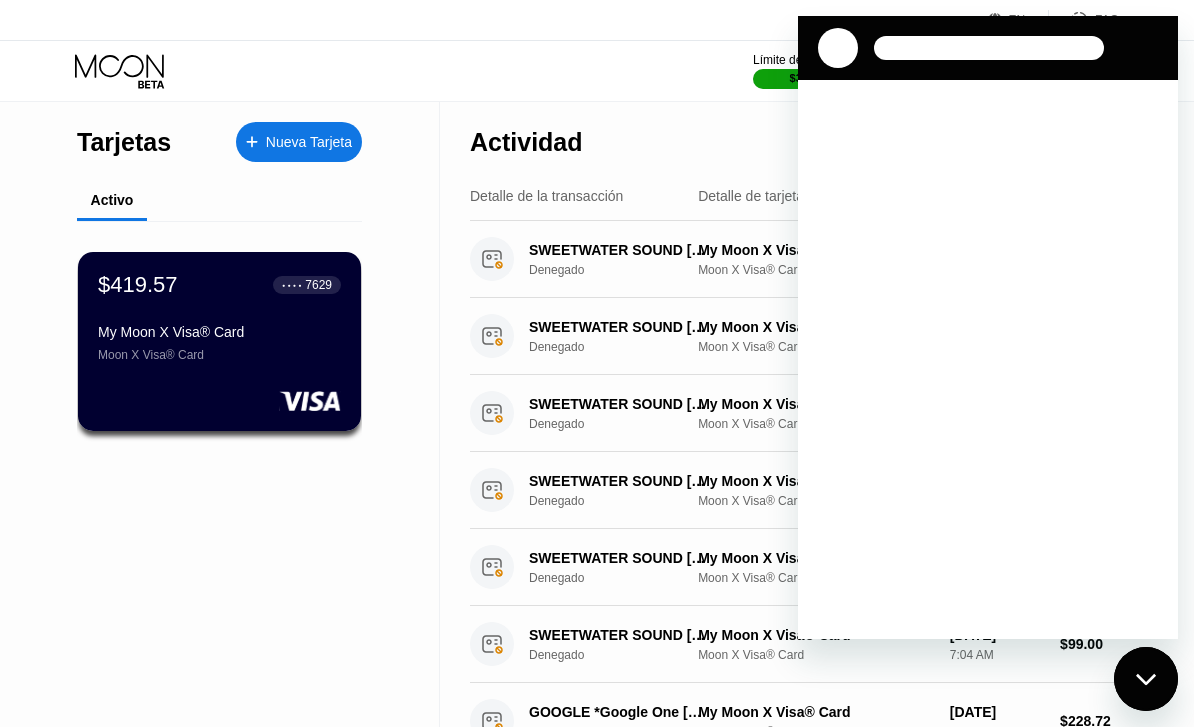 scroll, scrollTop: 0, scrollLeft: 0, axis: both 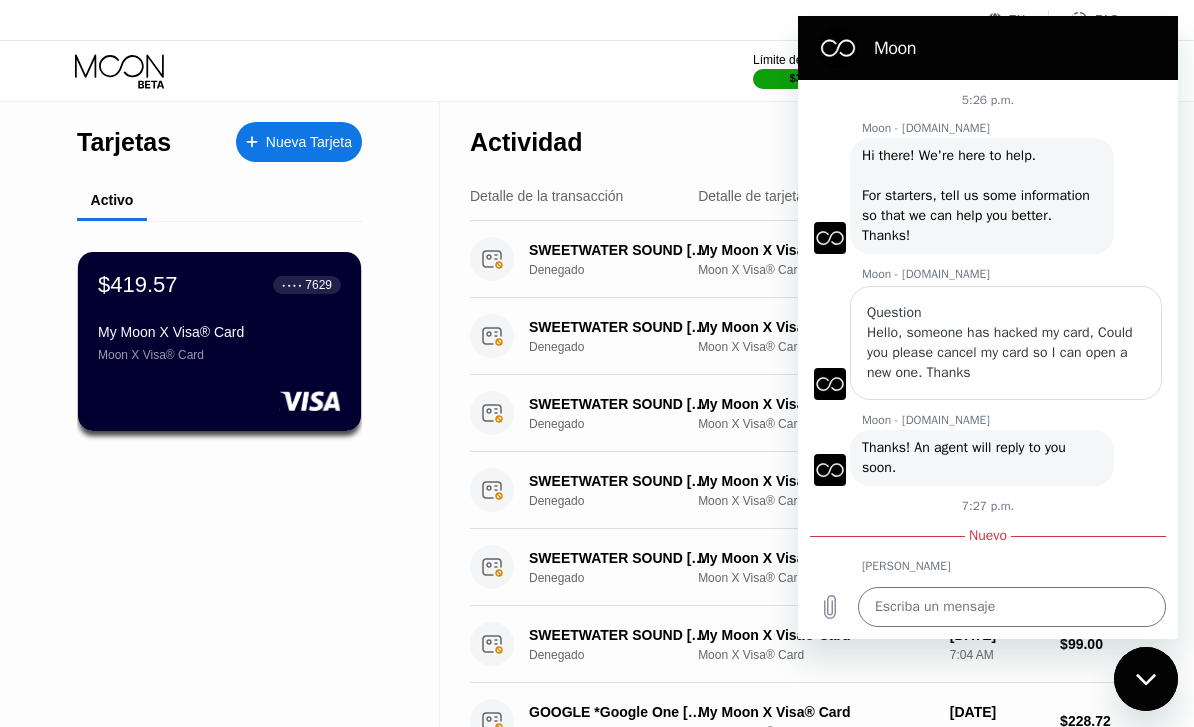 type on "x" 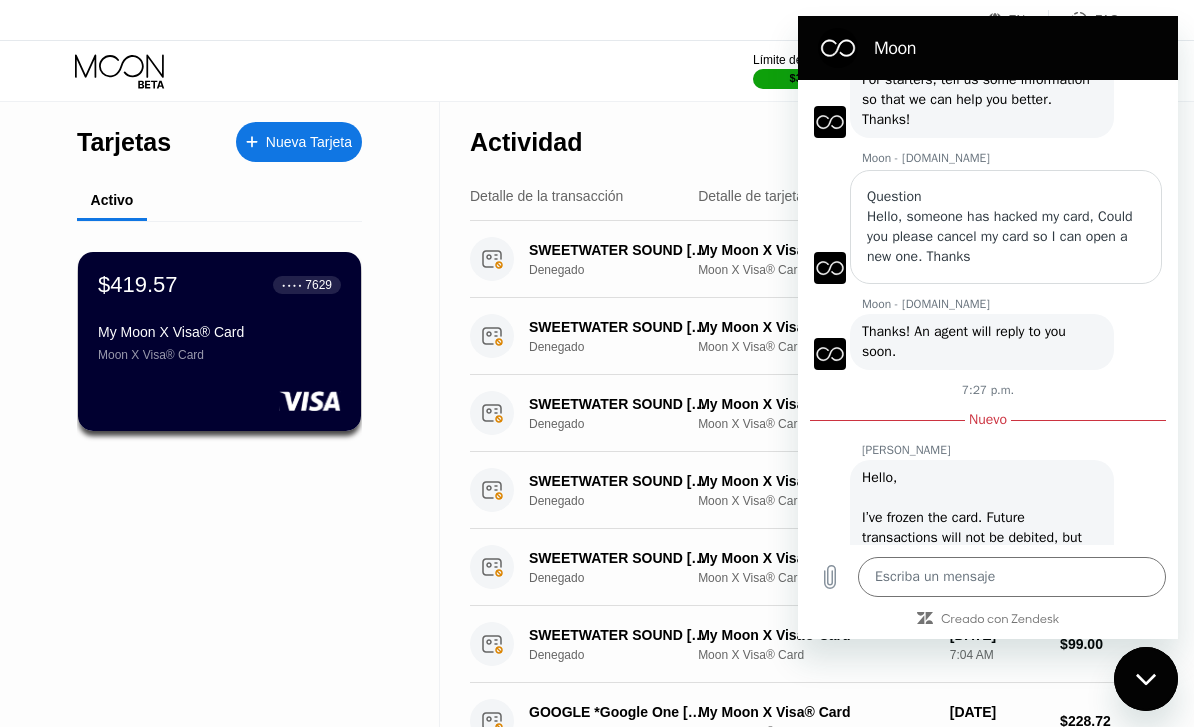 scroll, scrollTop: 126, scrollLeft: 0, axis: vertical 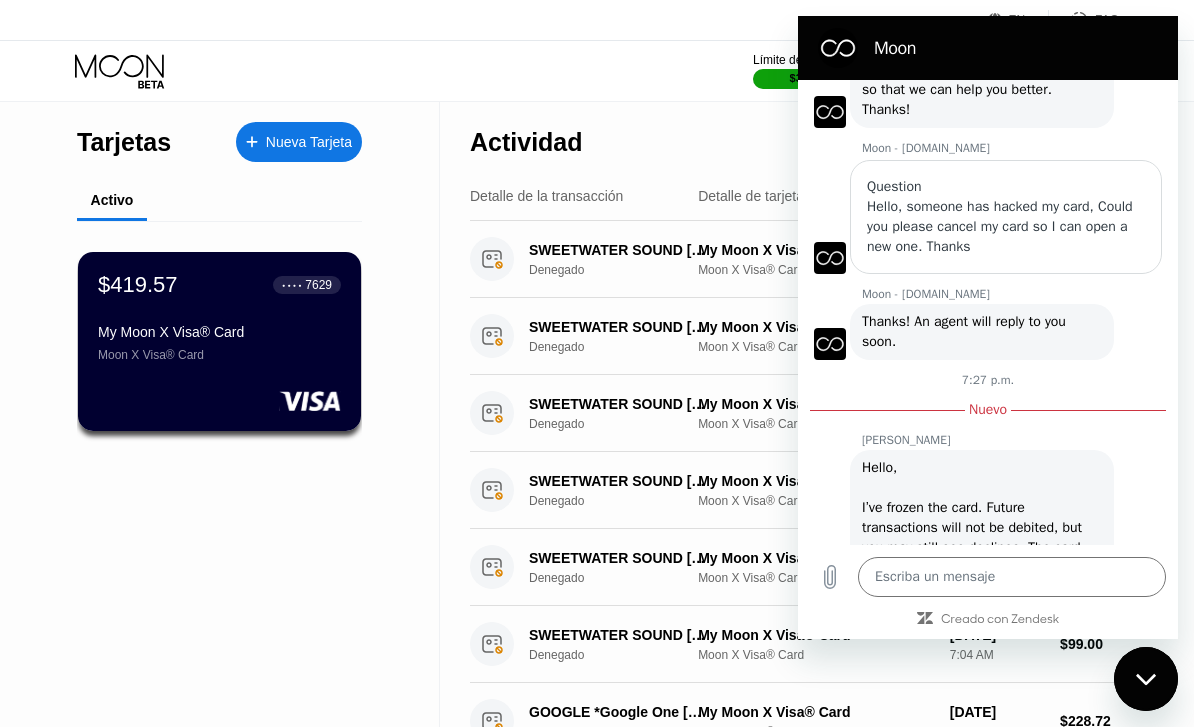 click at bounding box center (1012, 577) 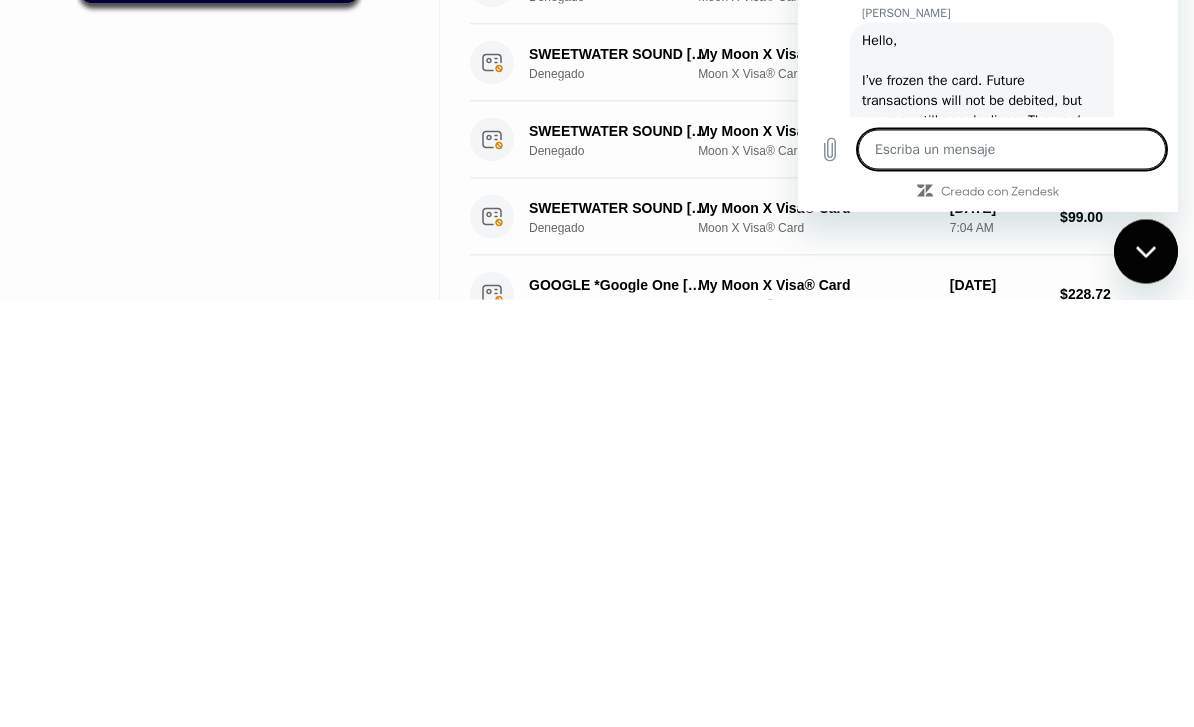 type on "T" 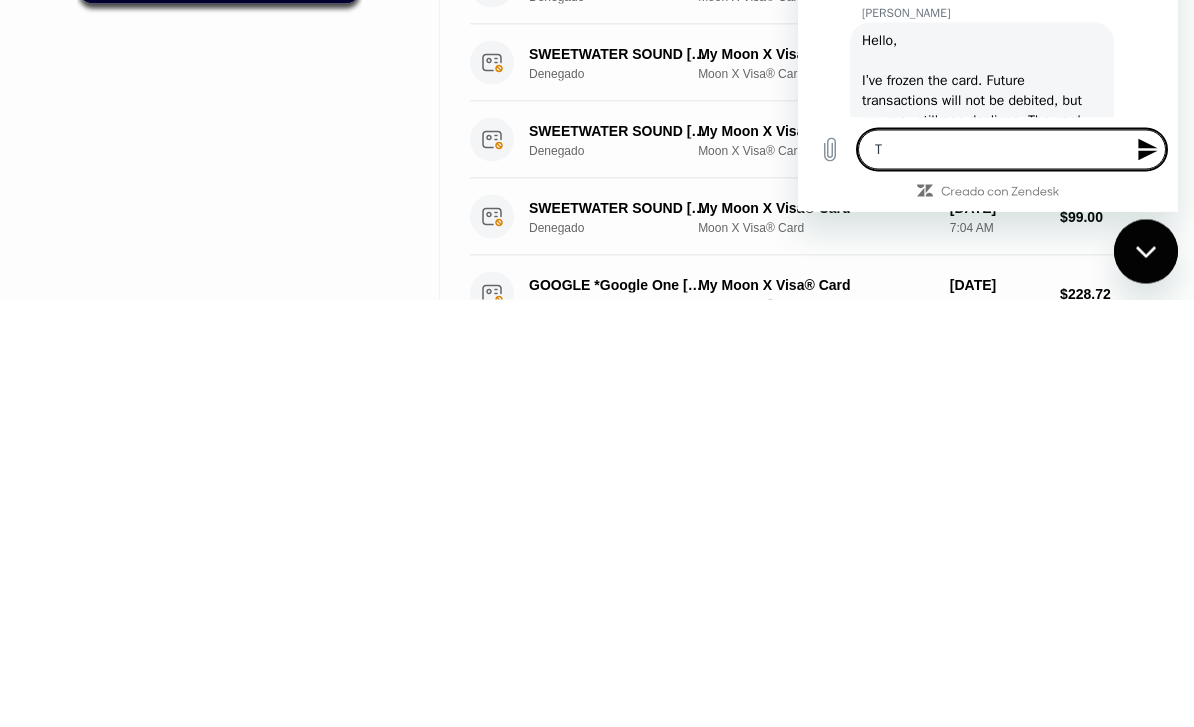 type on "Th" 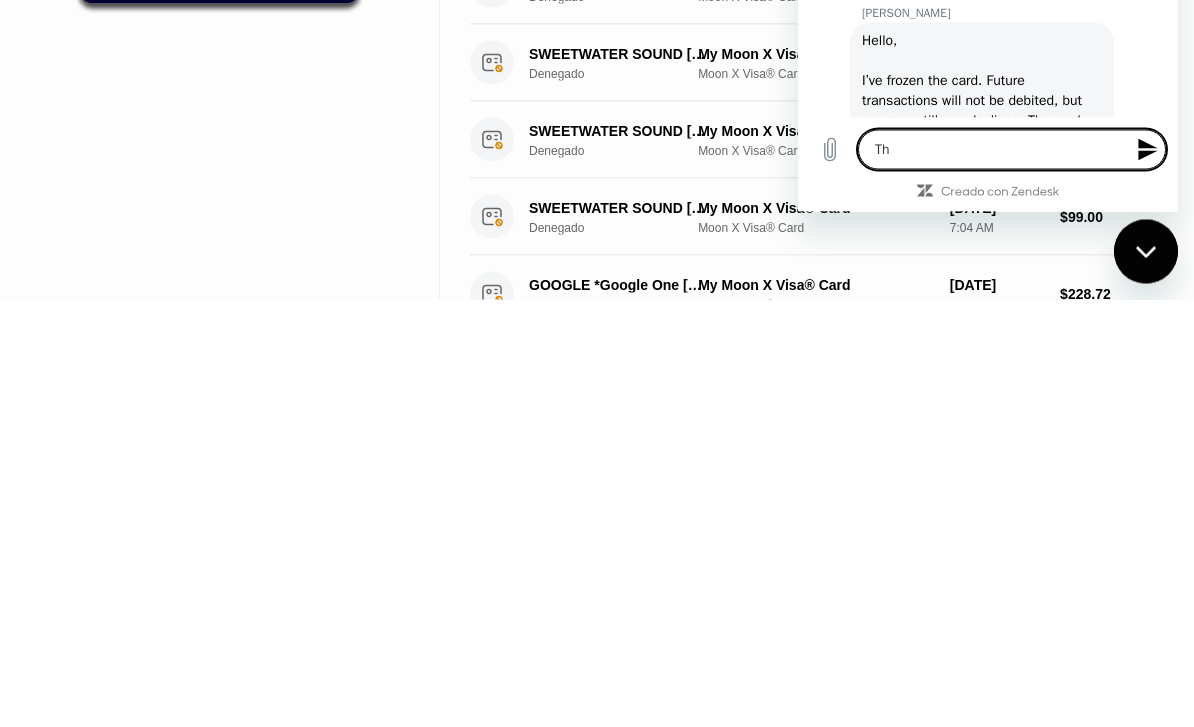 type on "Tha" 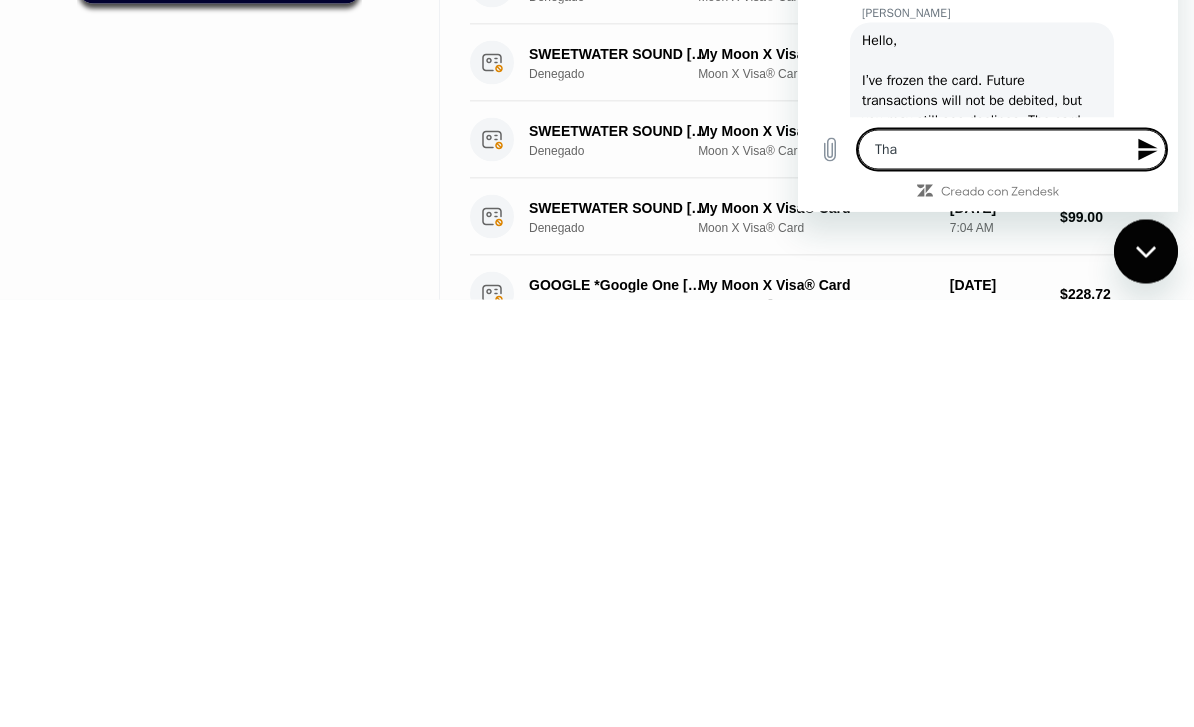 type on "Than" 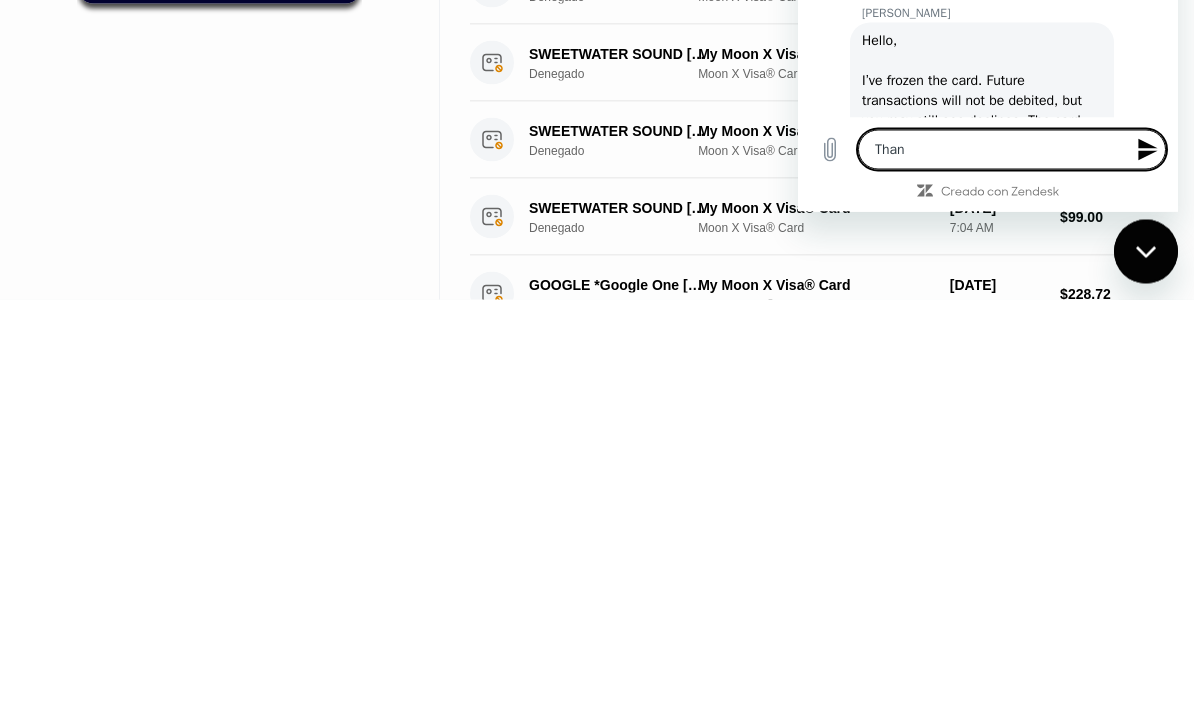 type on "Thank" 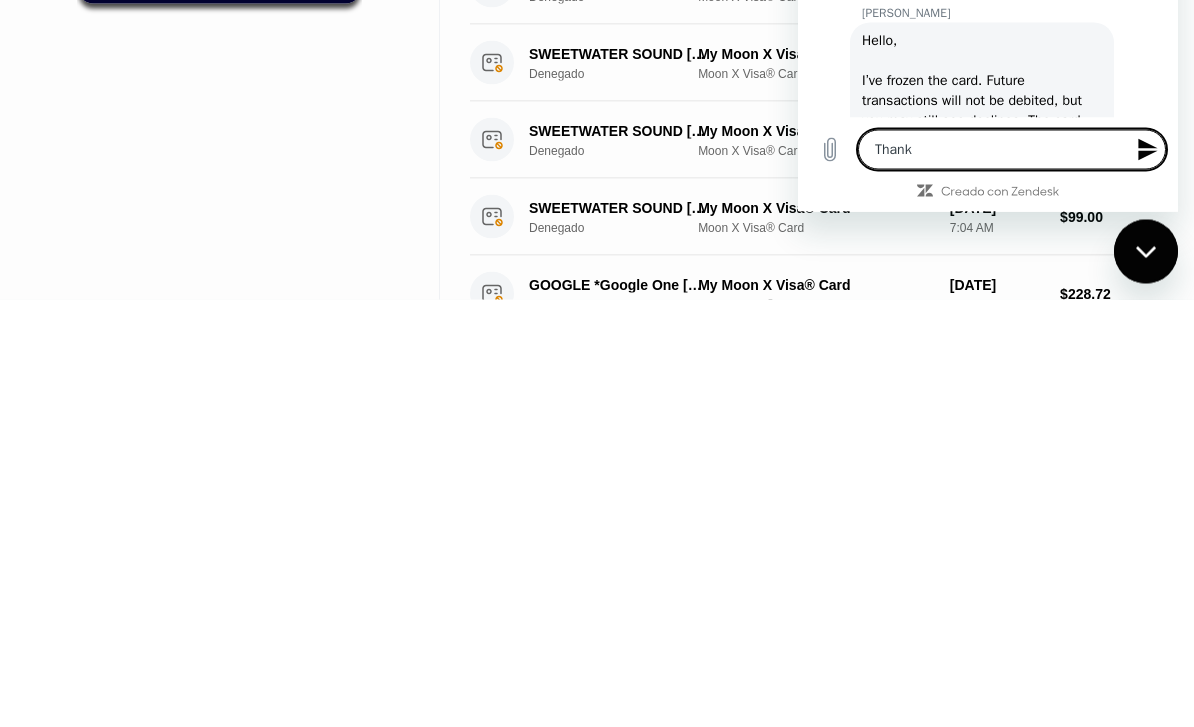 type on "x" 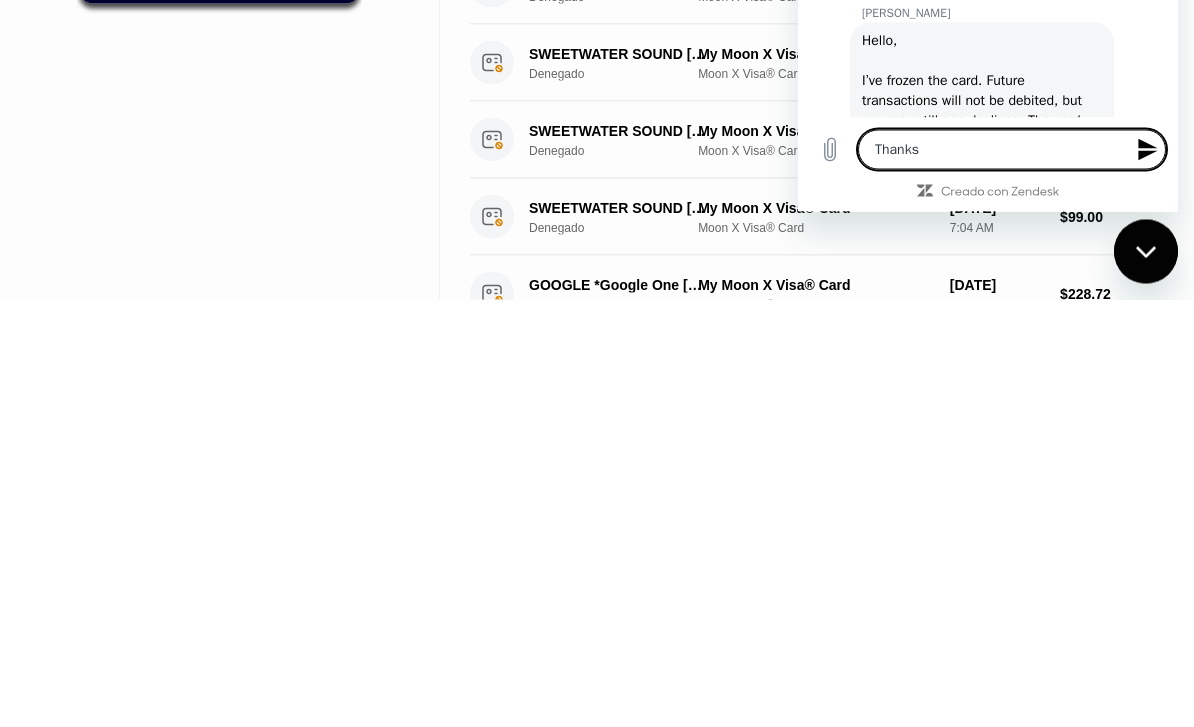type on "Thanks," 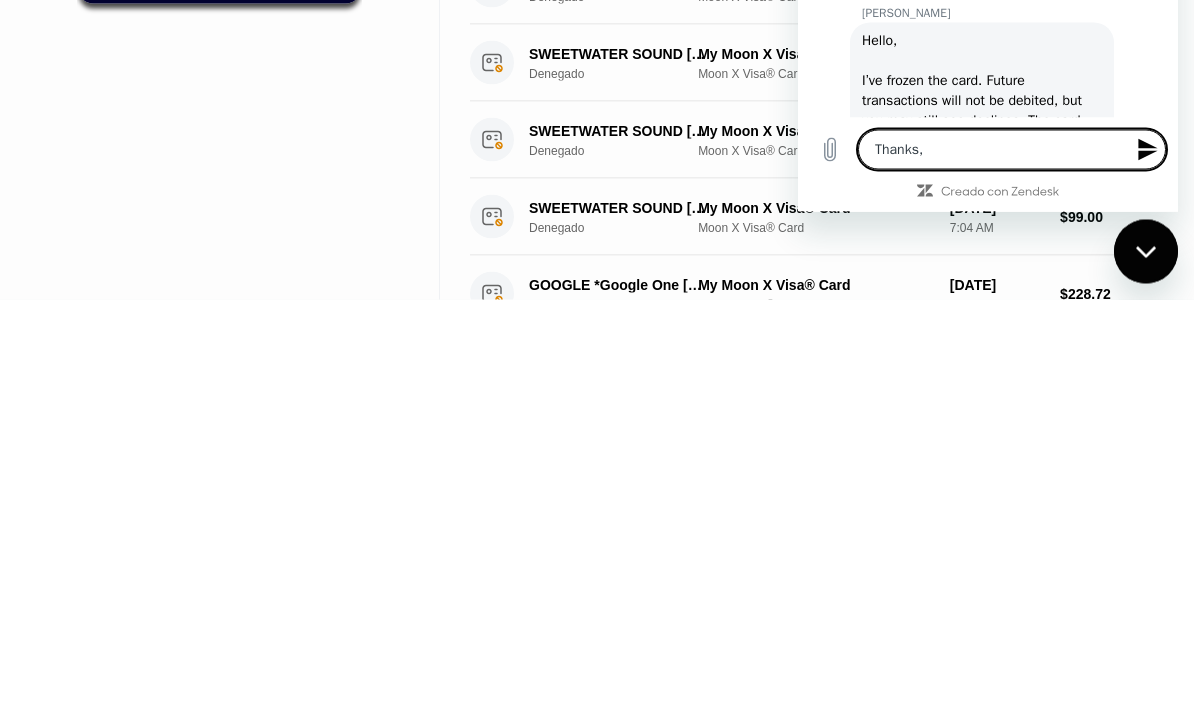 type on "Thanks," 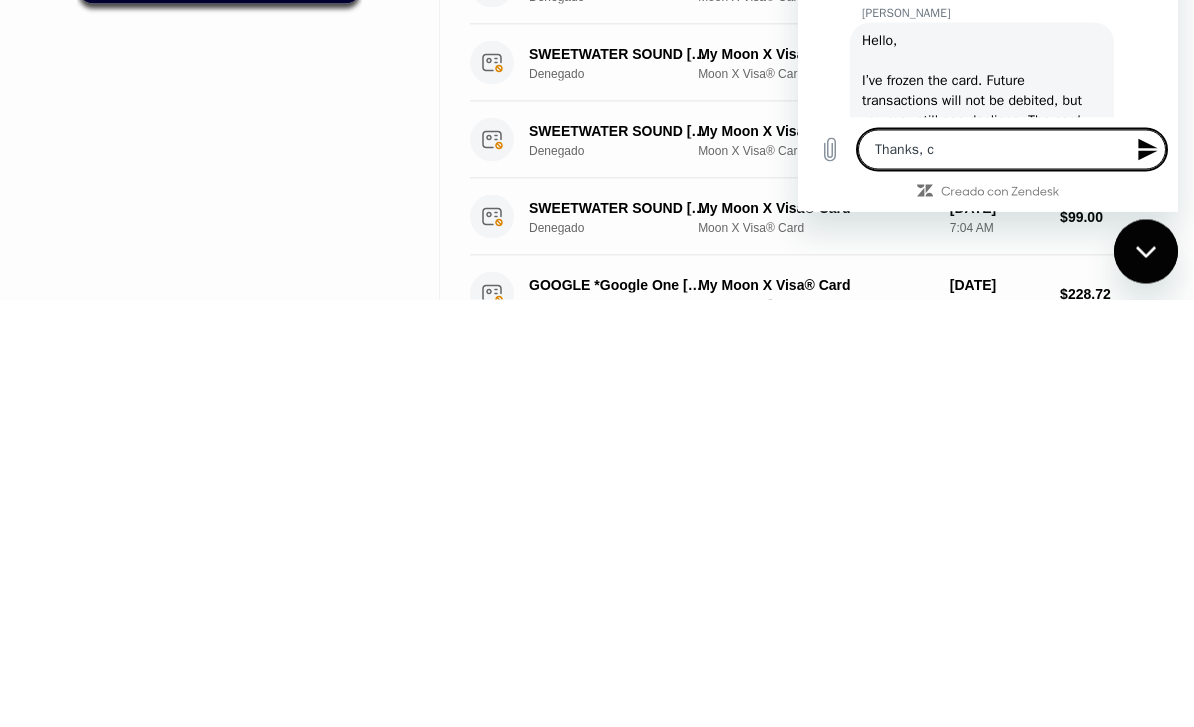type on "Thanks, [GEOGRAPHIC_DATA]" 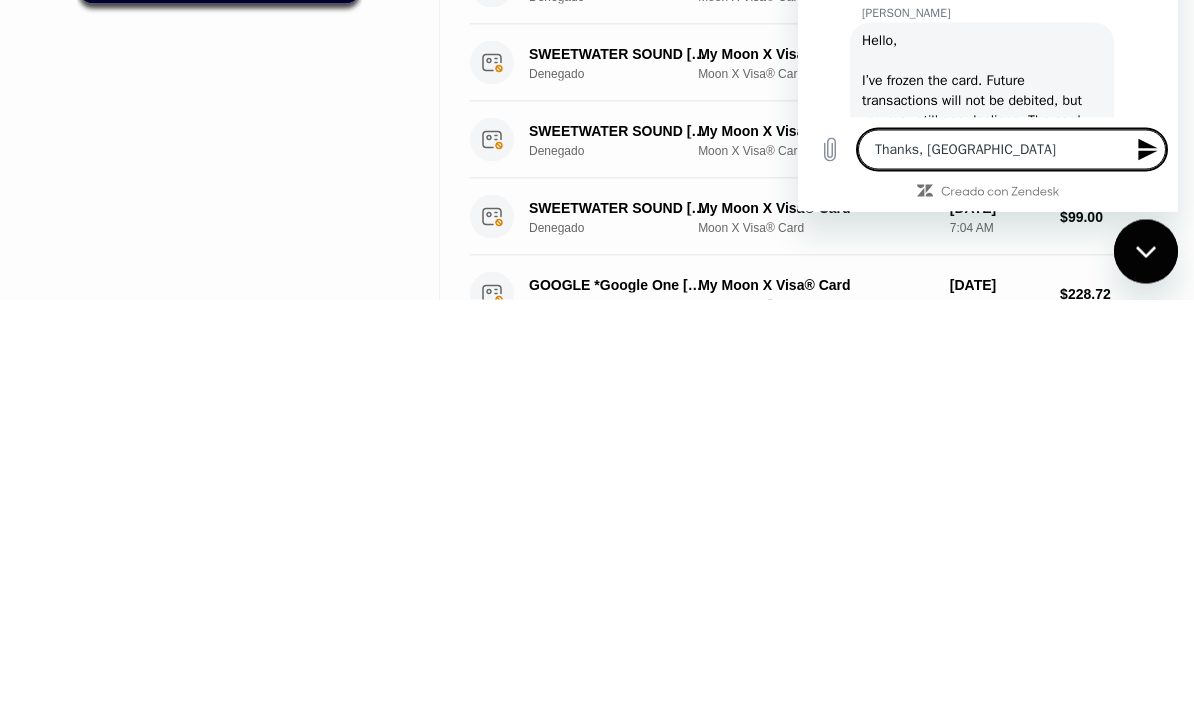 type on "Thanks, can" 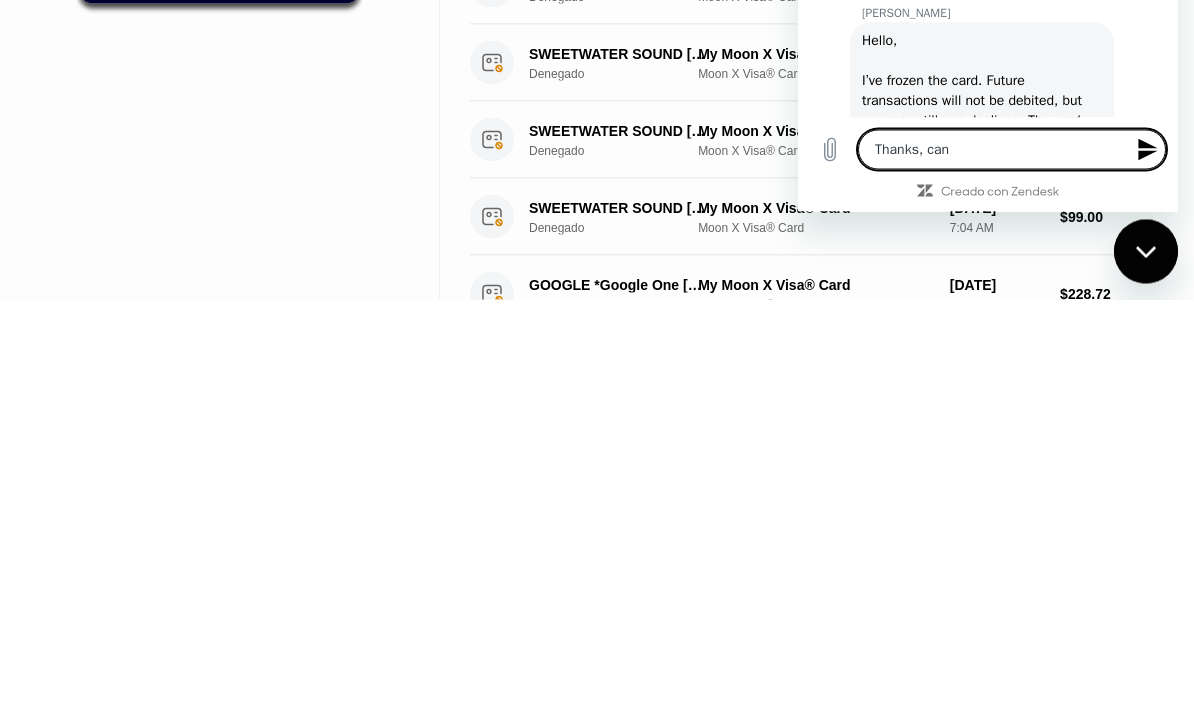 type on "Thanks, can" 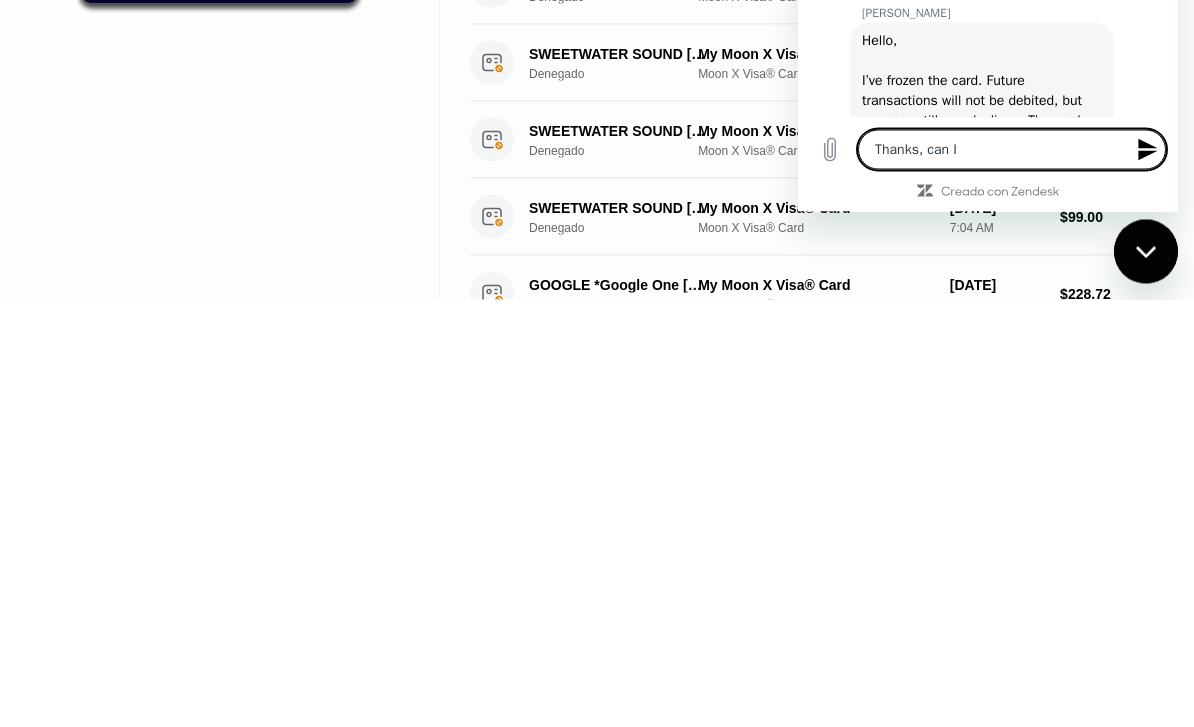 type on "x" 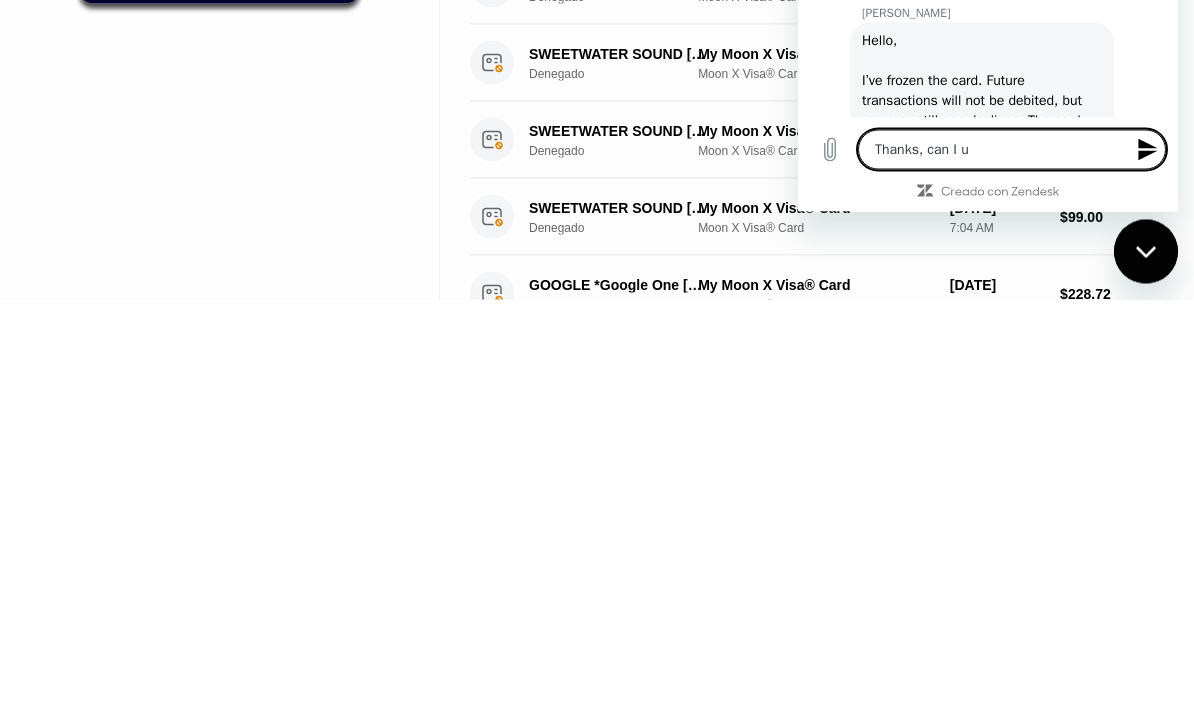 type on "x" 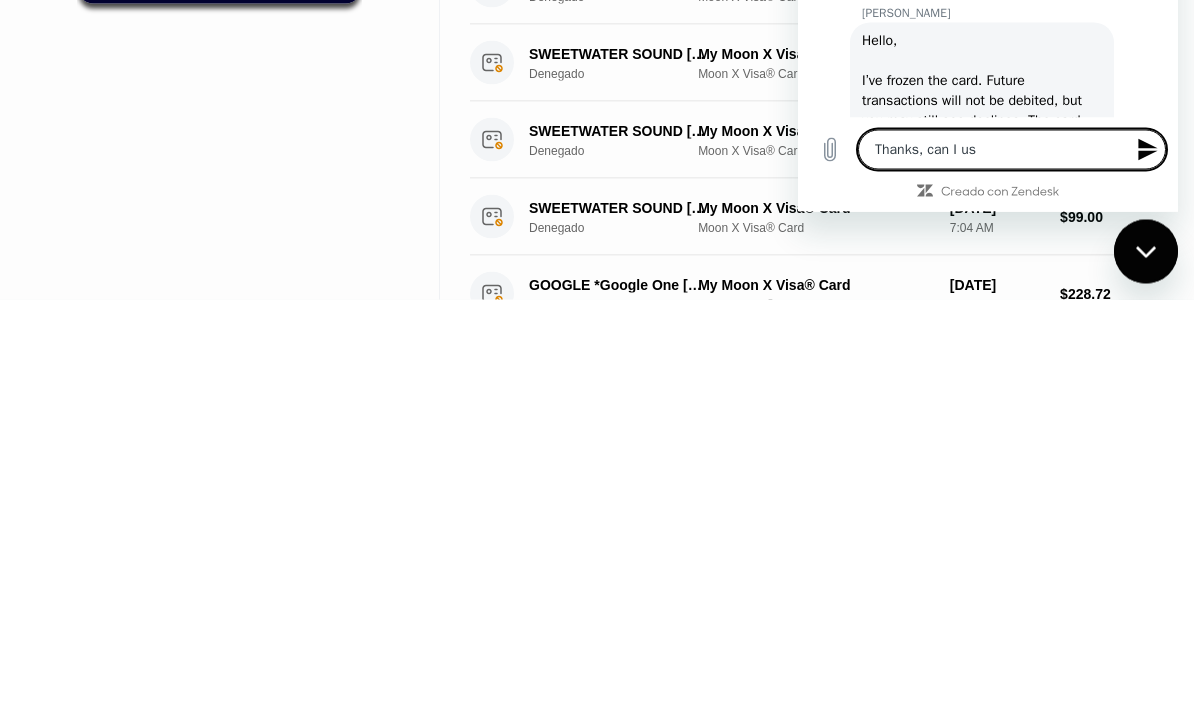 type on "x" 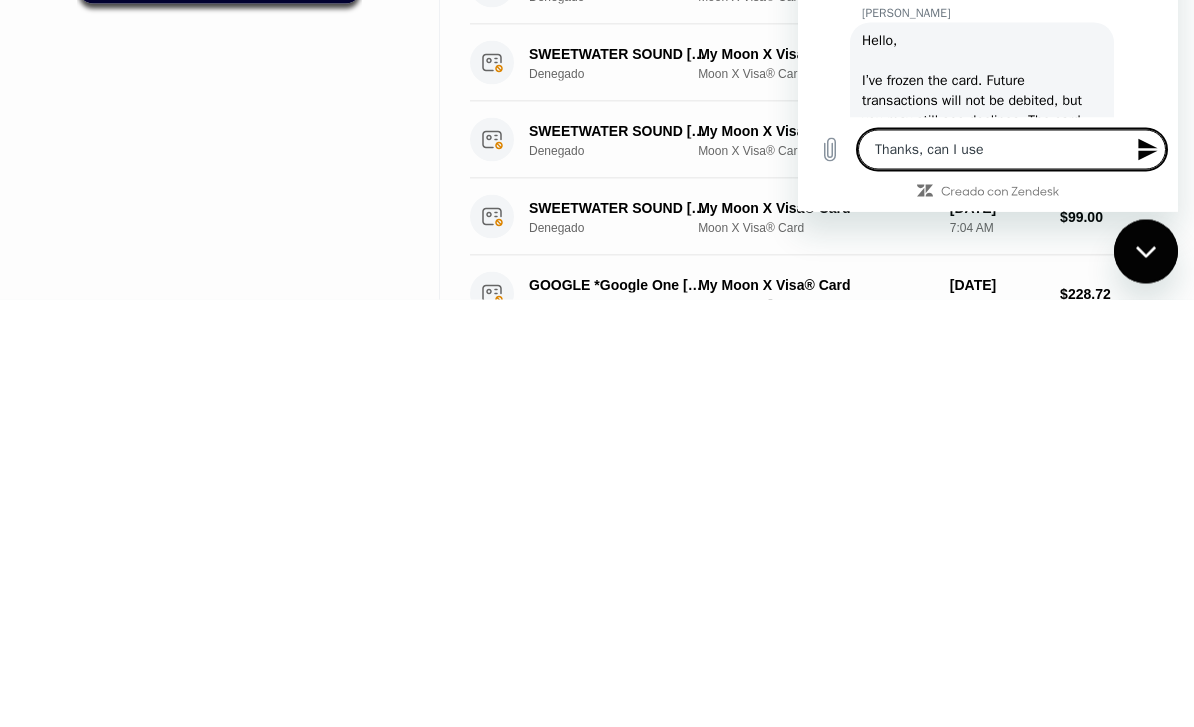 type on "x" 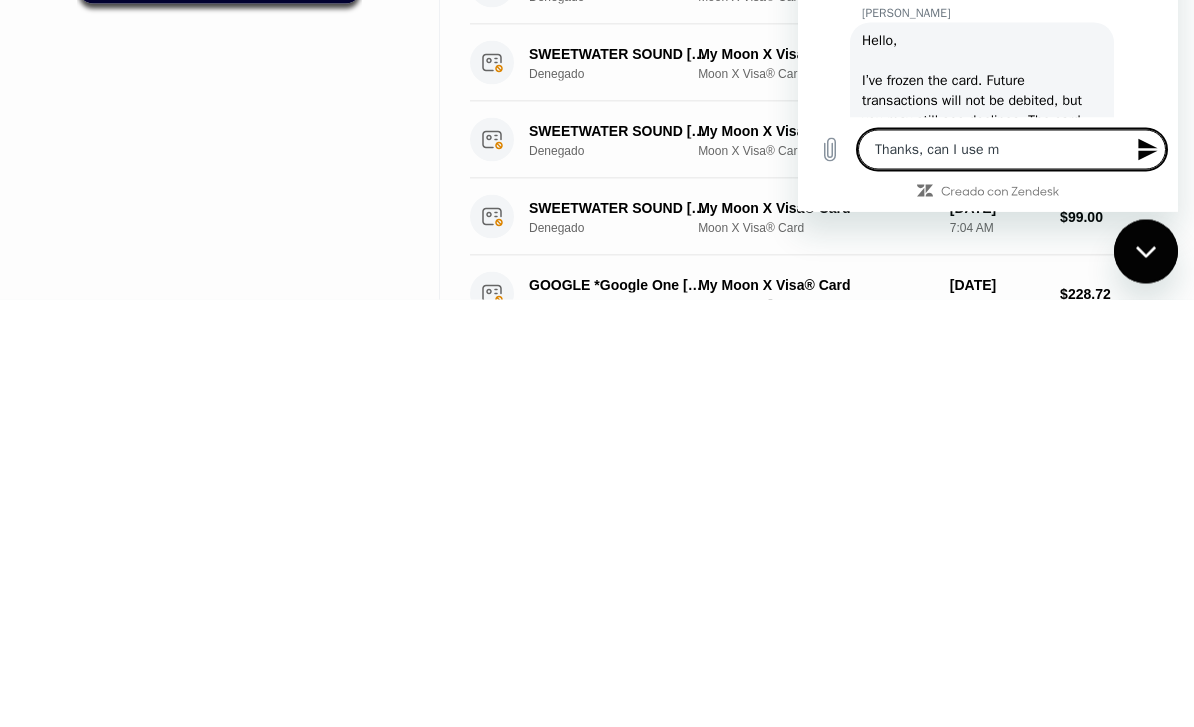 type on "x" 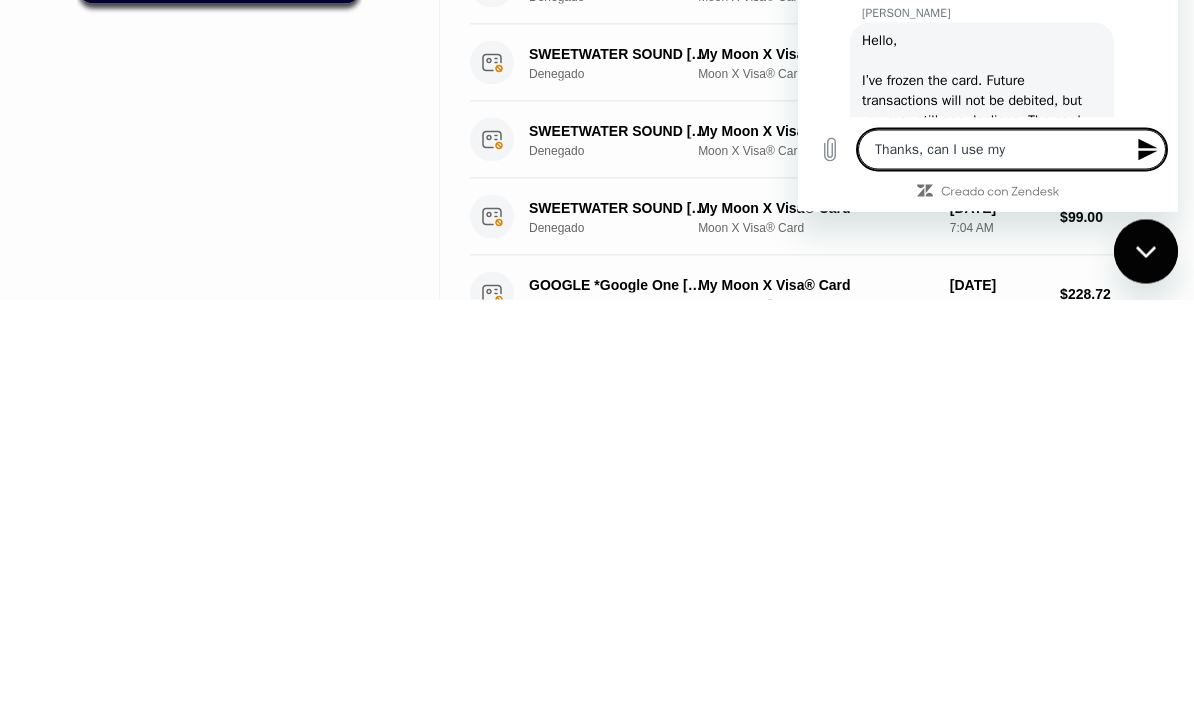 type on "x" 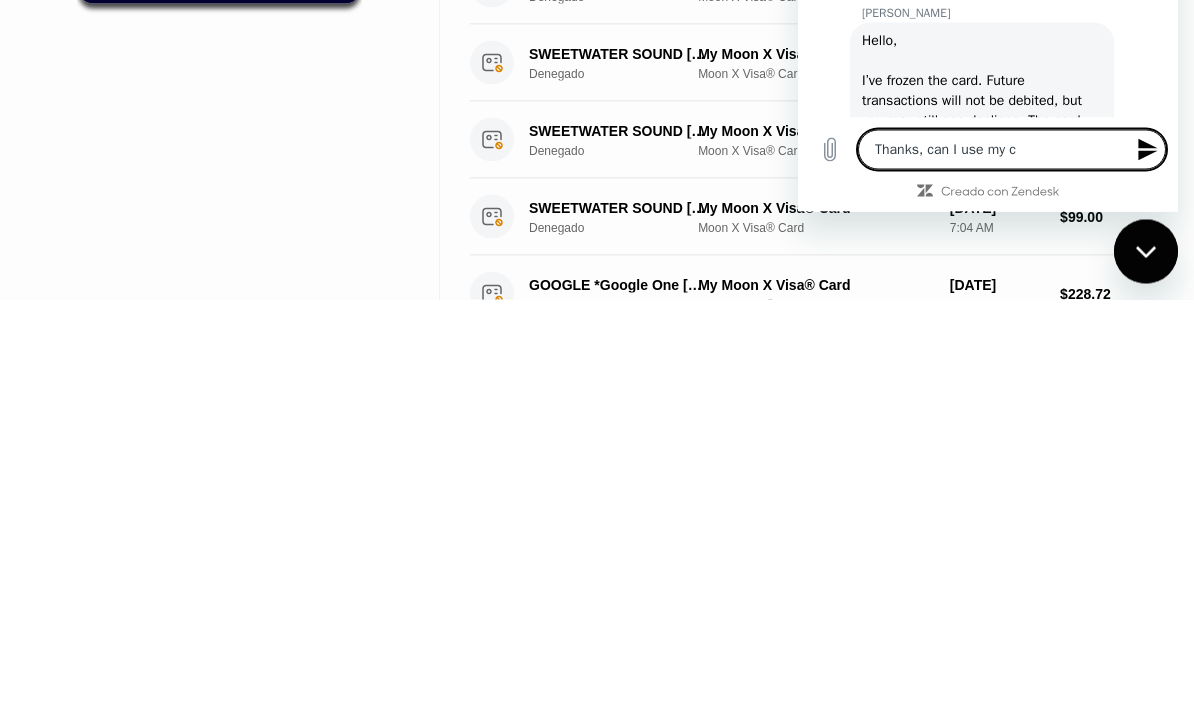 type on "x" 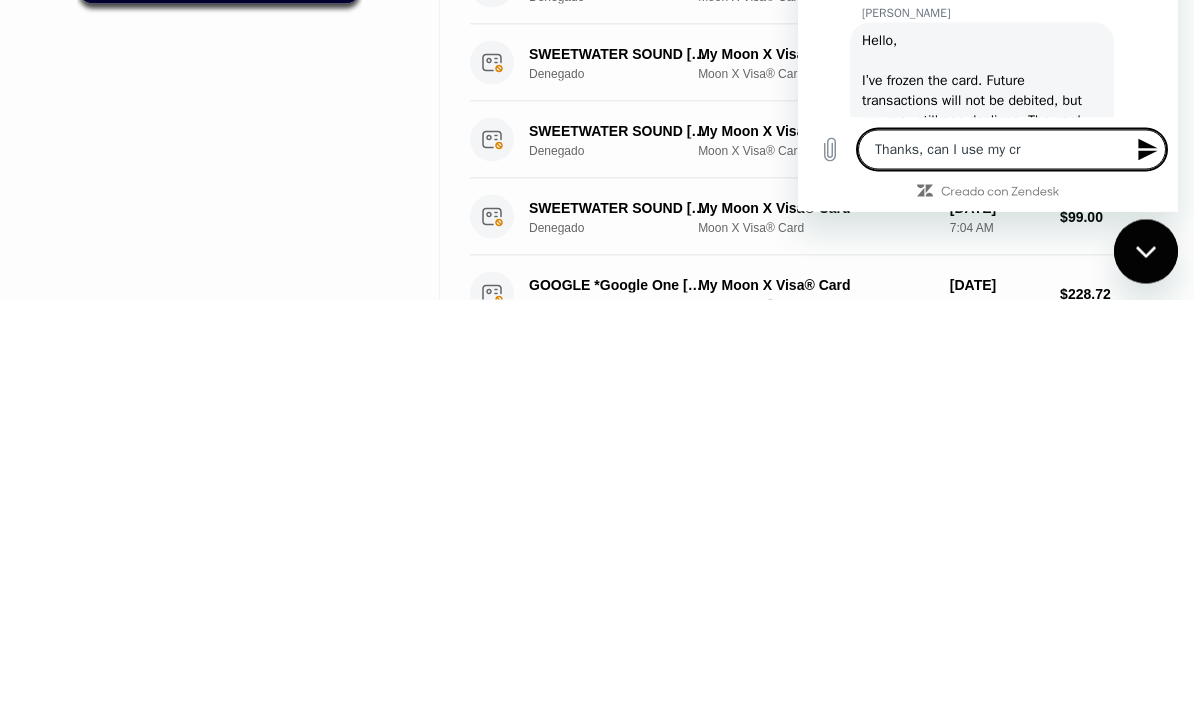 type on "x" 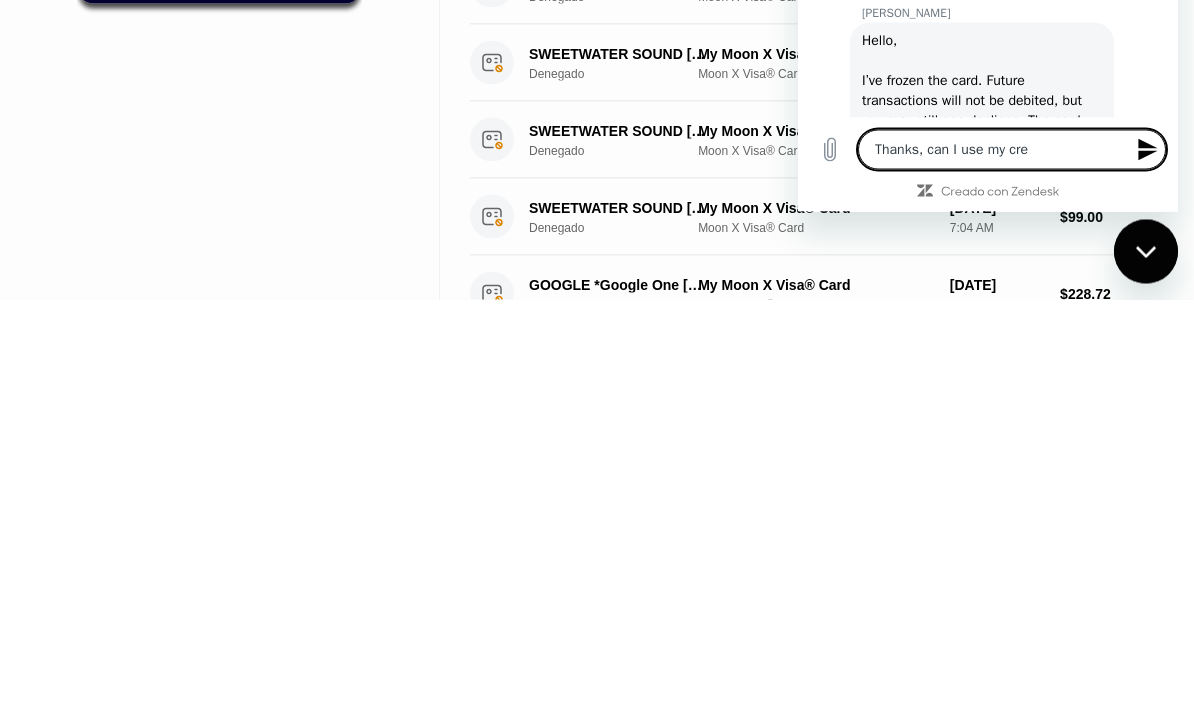 type on "x" 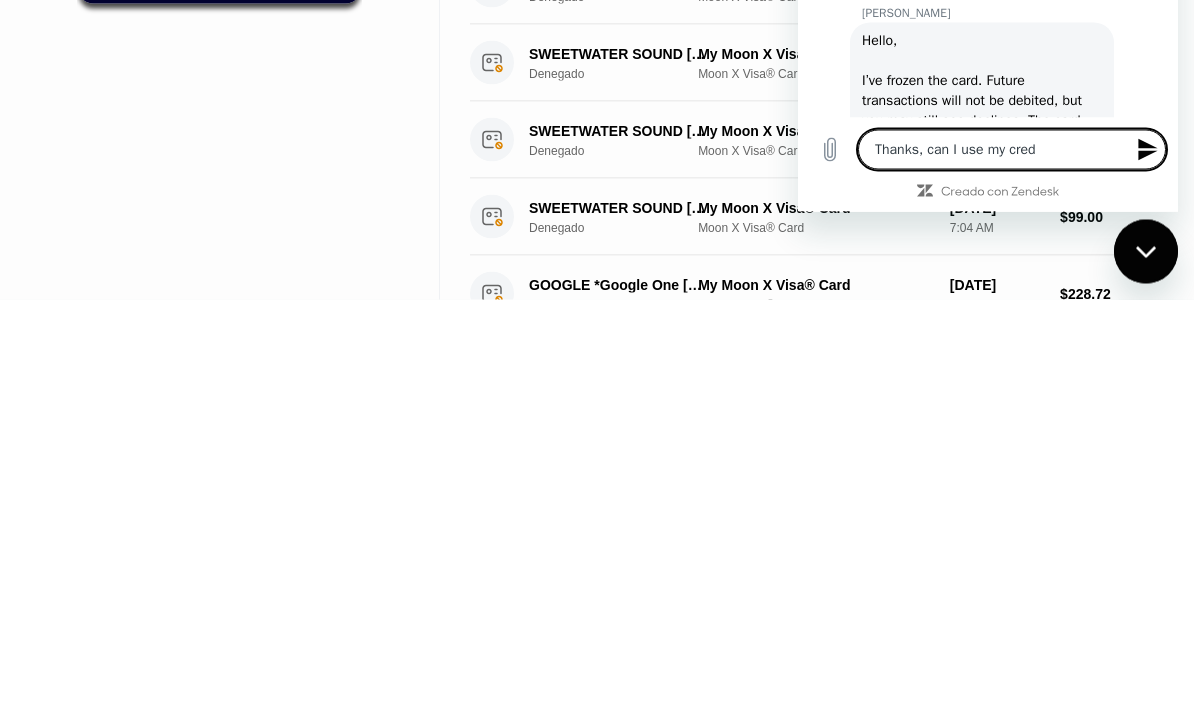 type on "x" 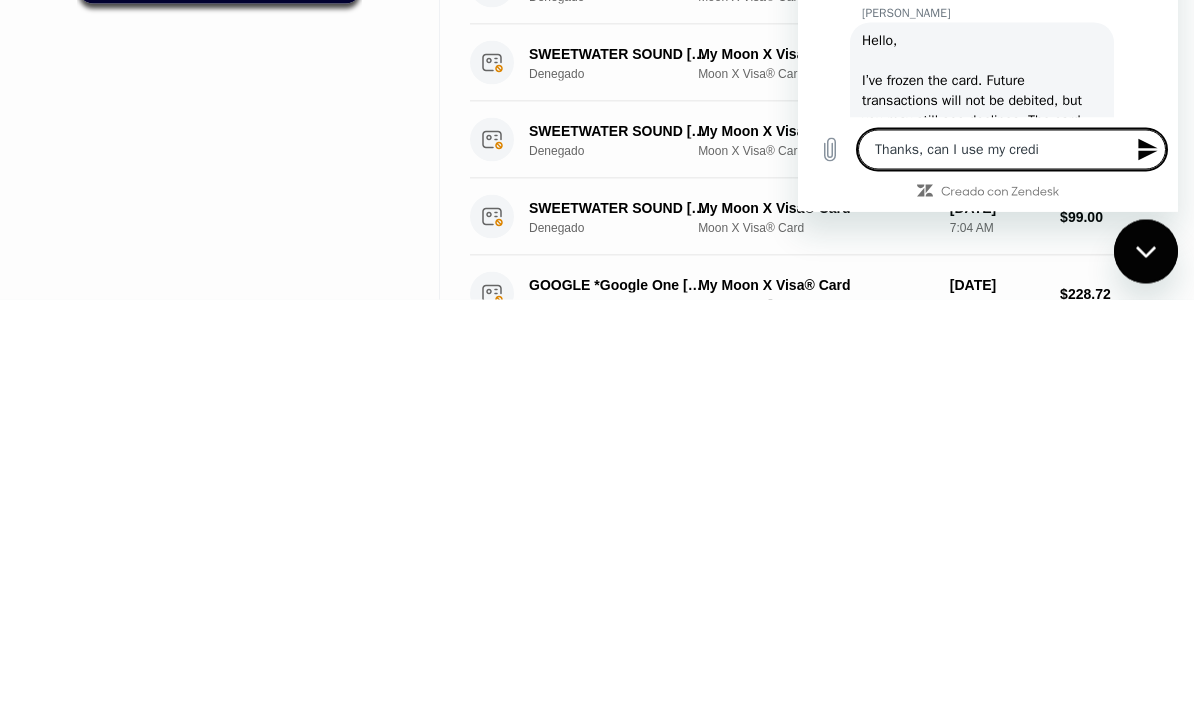 type on "Thanks, can I use my credit" 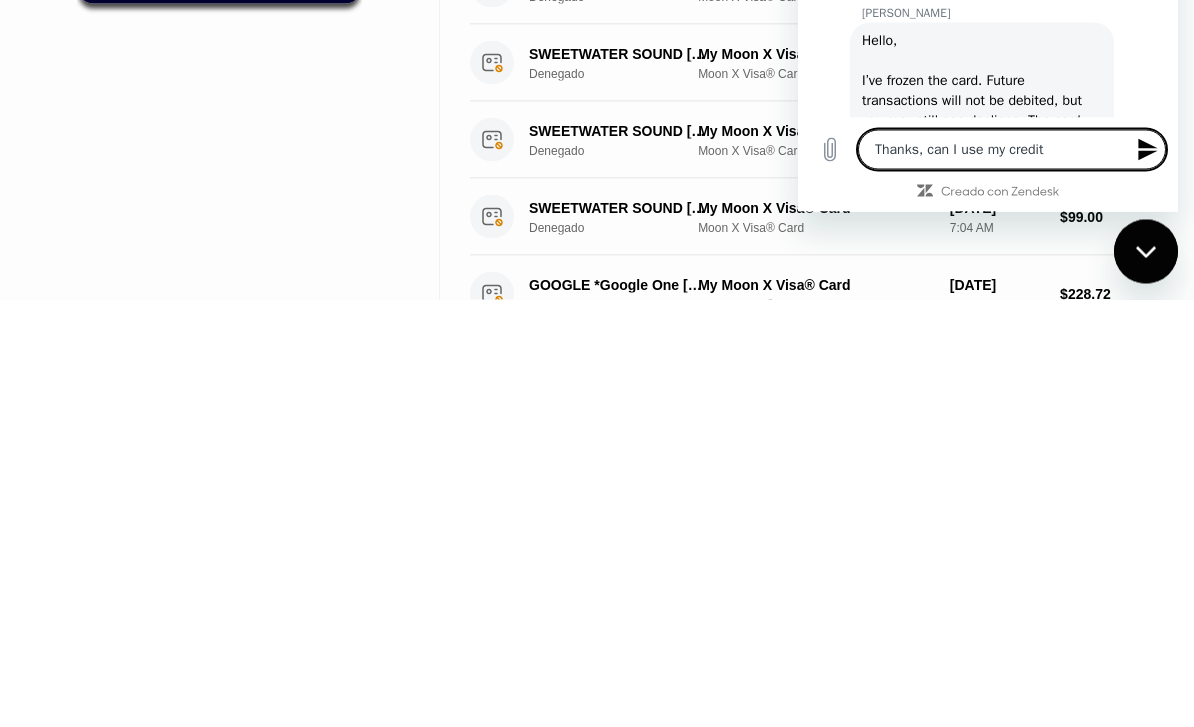 type on "x" 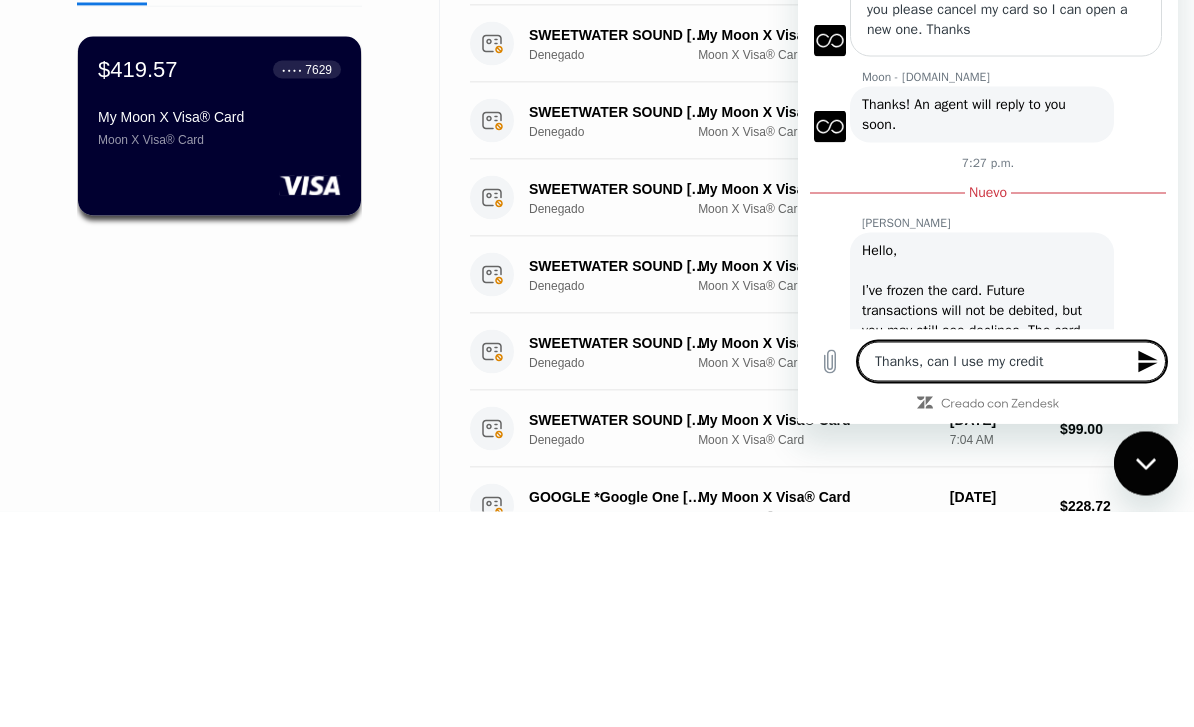 scroll, scrollTop: 126, scrollLeft: 0, axis: vertical 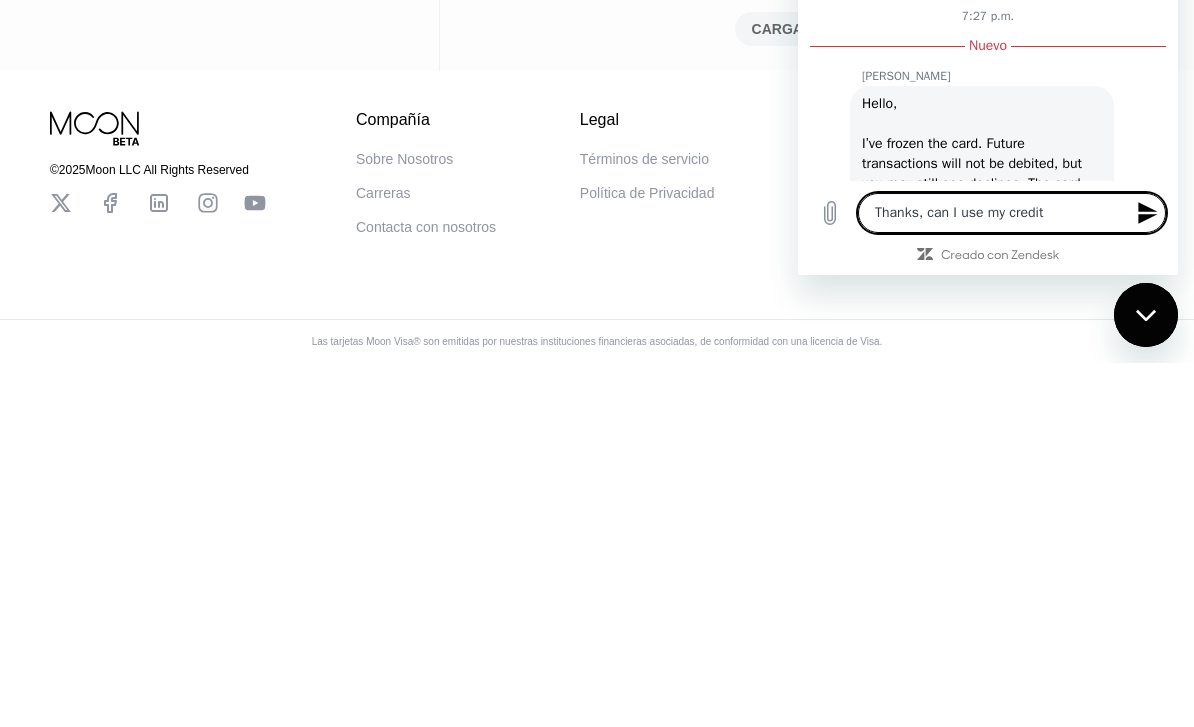 click on "Thanks, can I use my credit" at bounding box center (1012, 213) 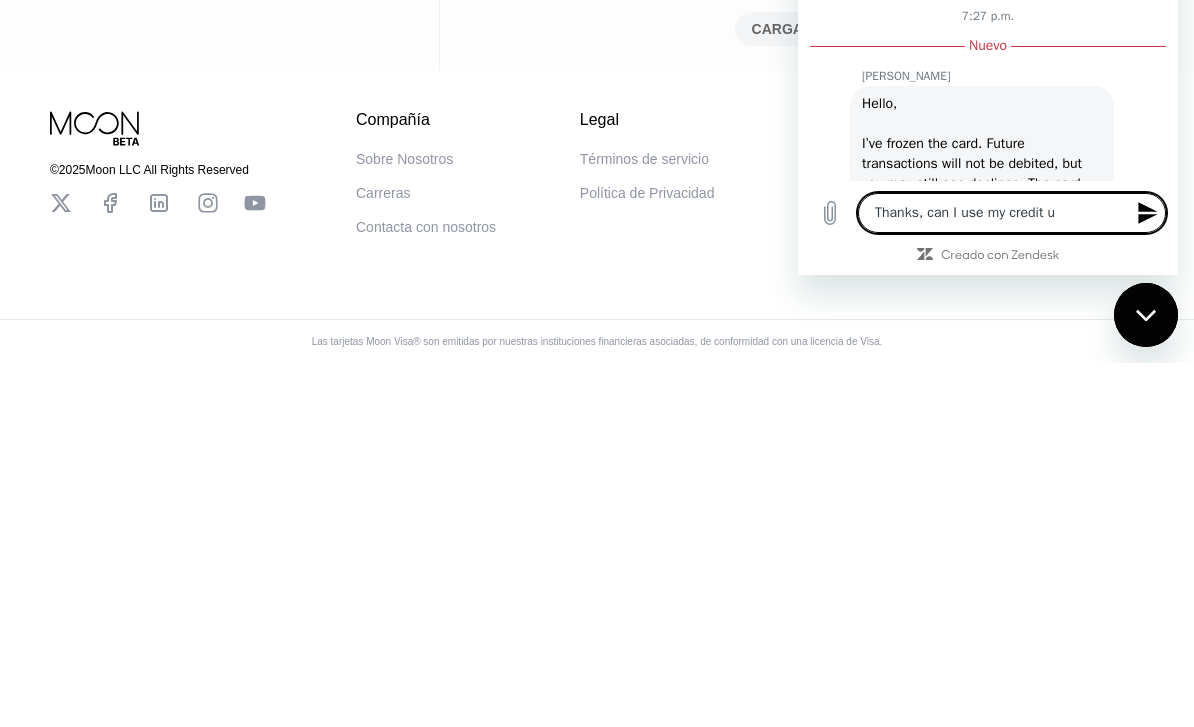 type on "Thanks, can I use my credit us" 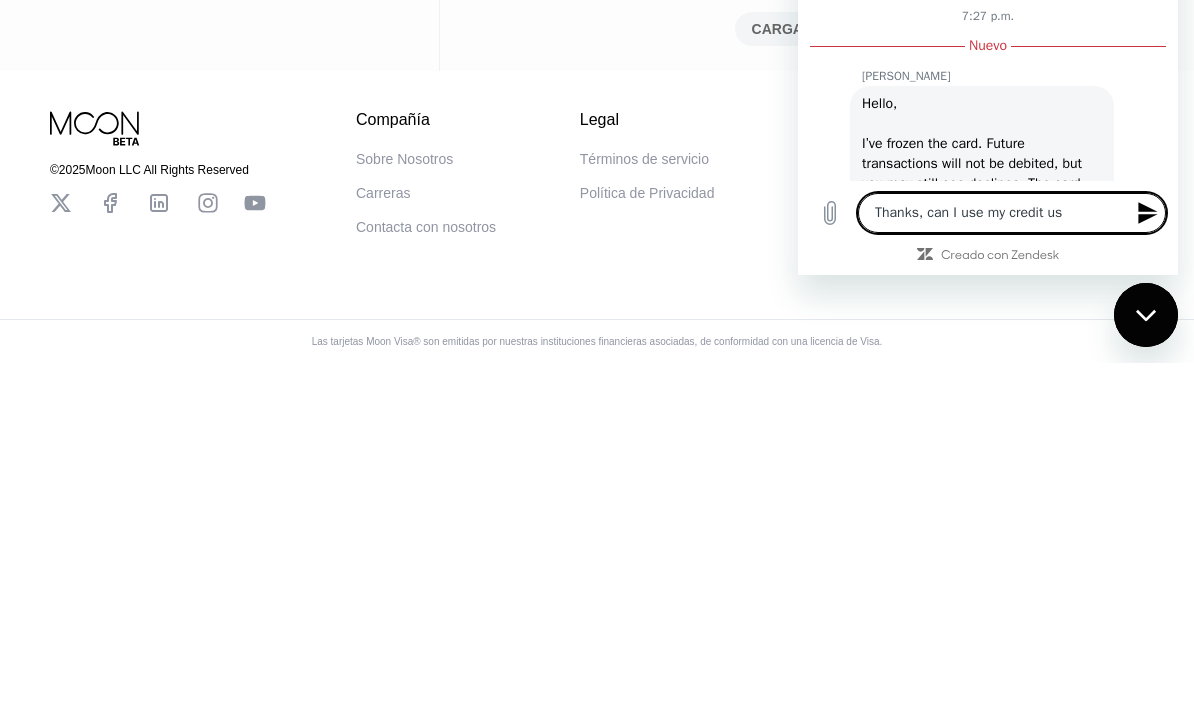 type on "Thanks, can I use my credit usd" 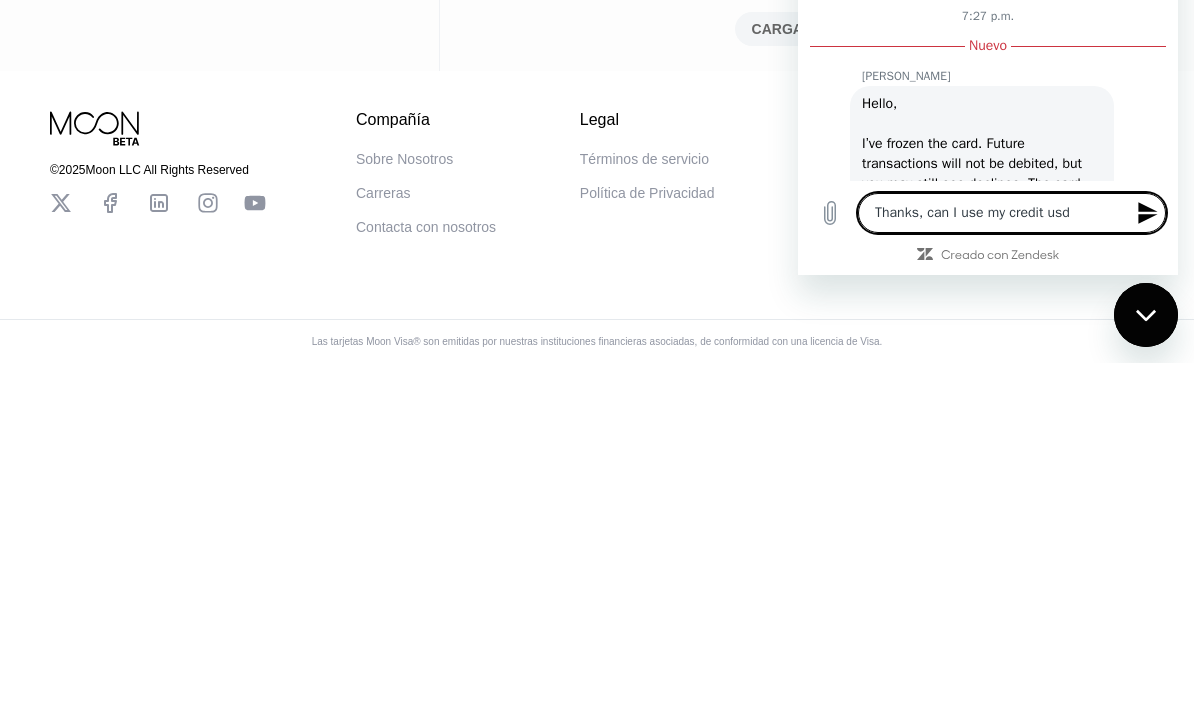type on "x" 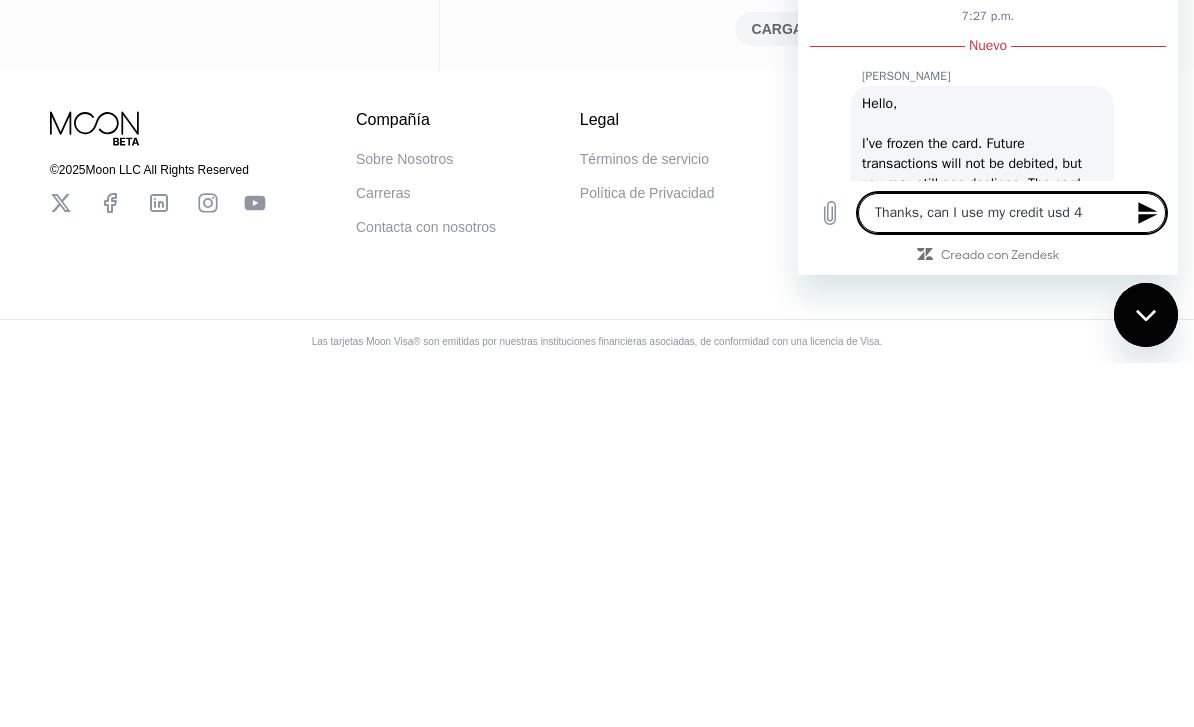 type on "x" 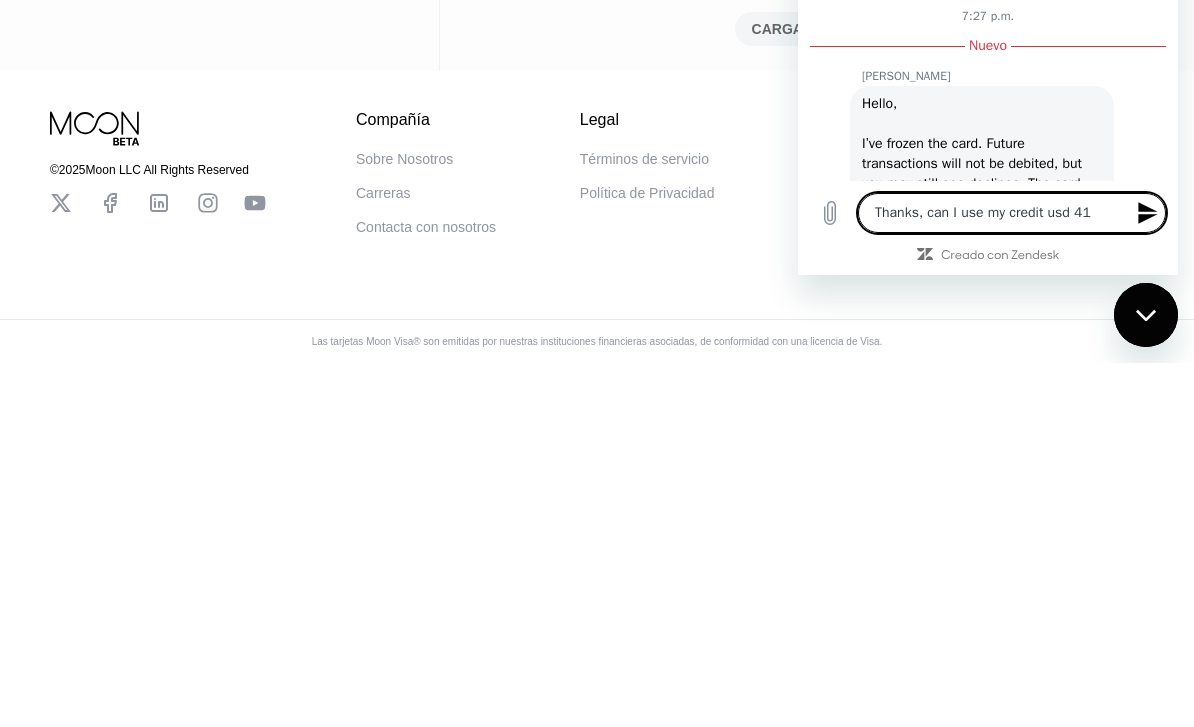 type on "x" 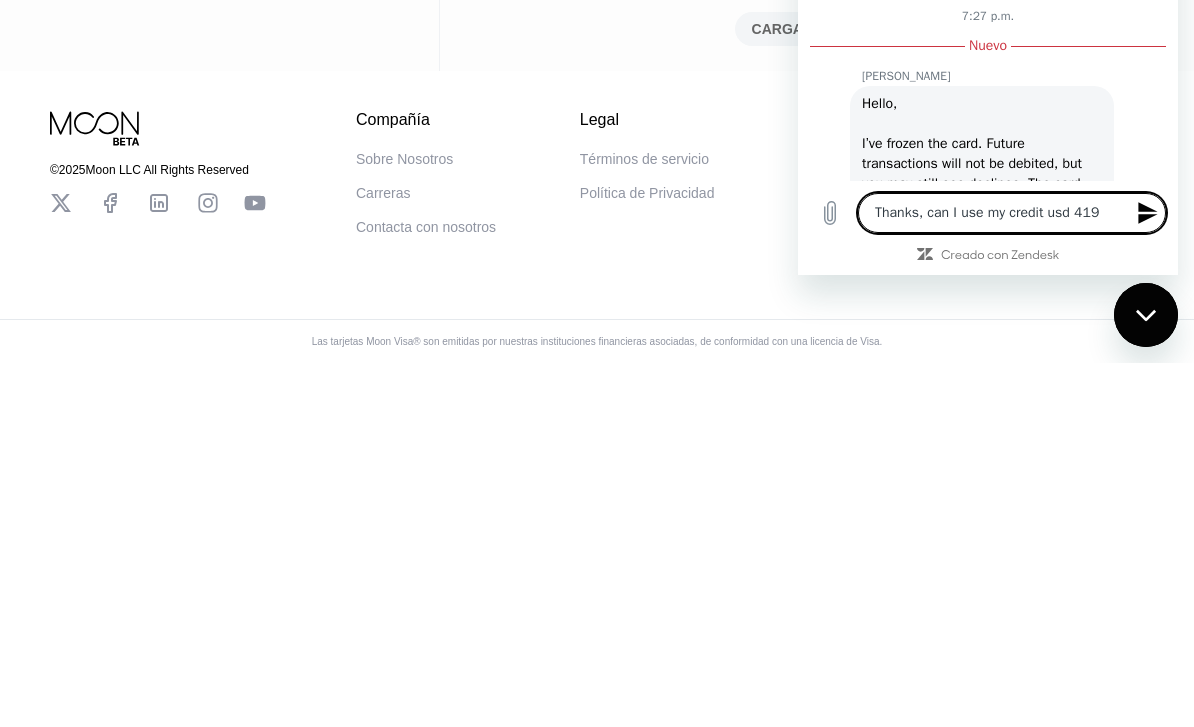 type on "x" 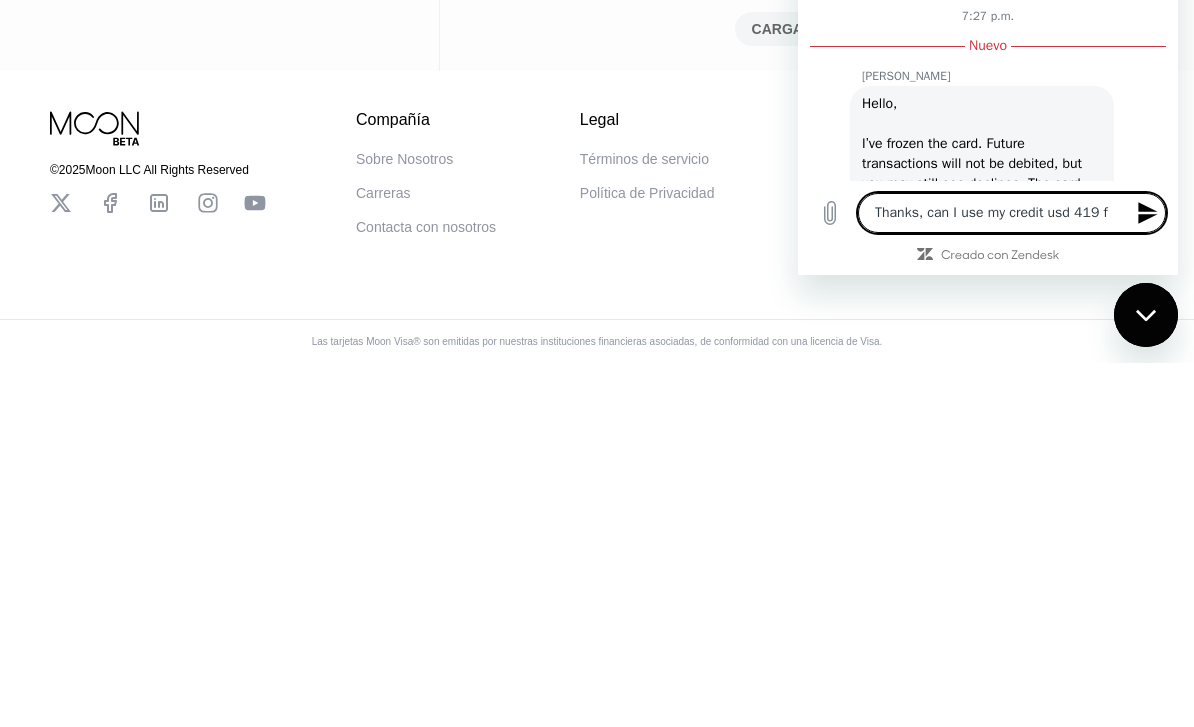 type on "Thanks, can I use my credit usd 419 fo" 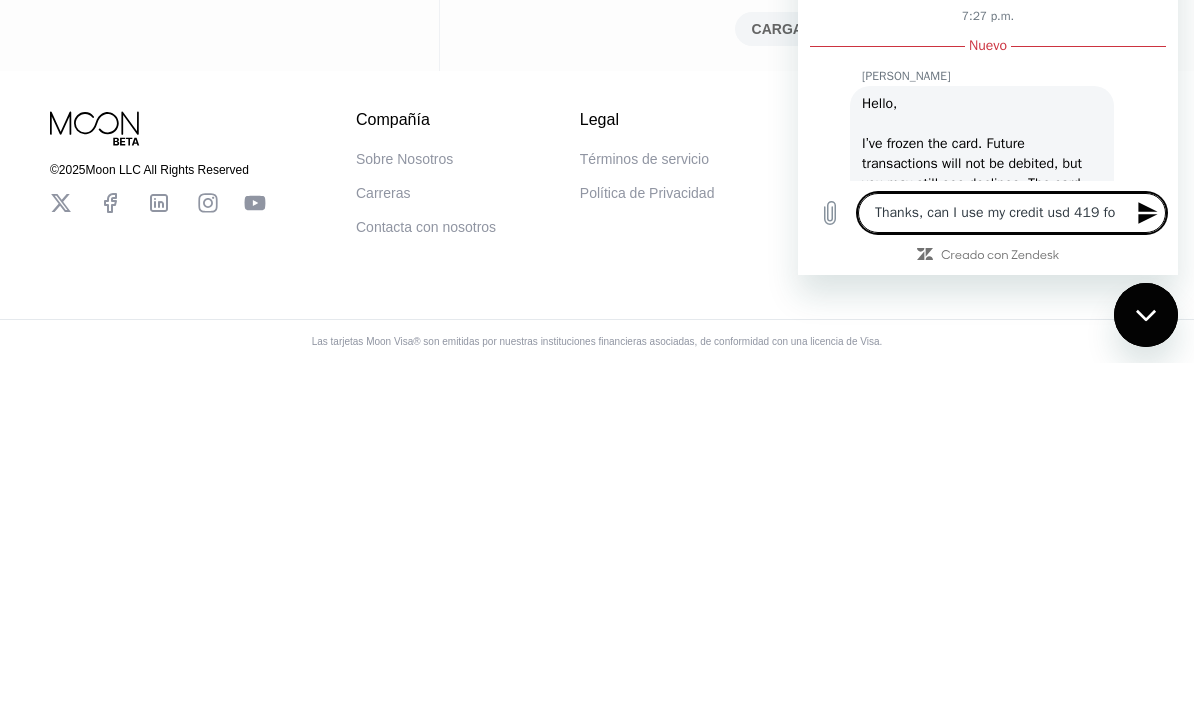 type on "x" 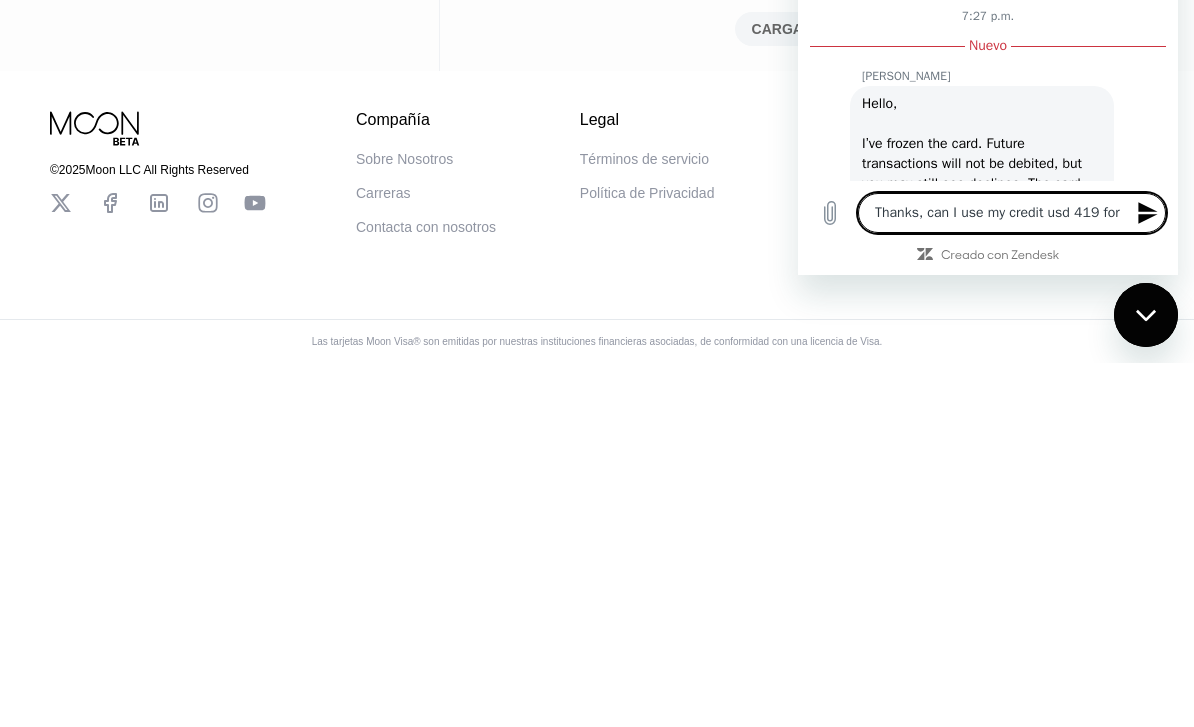 type on "x" 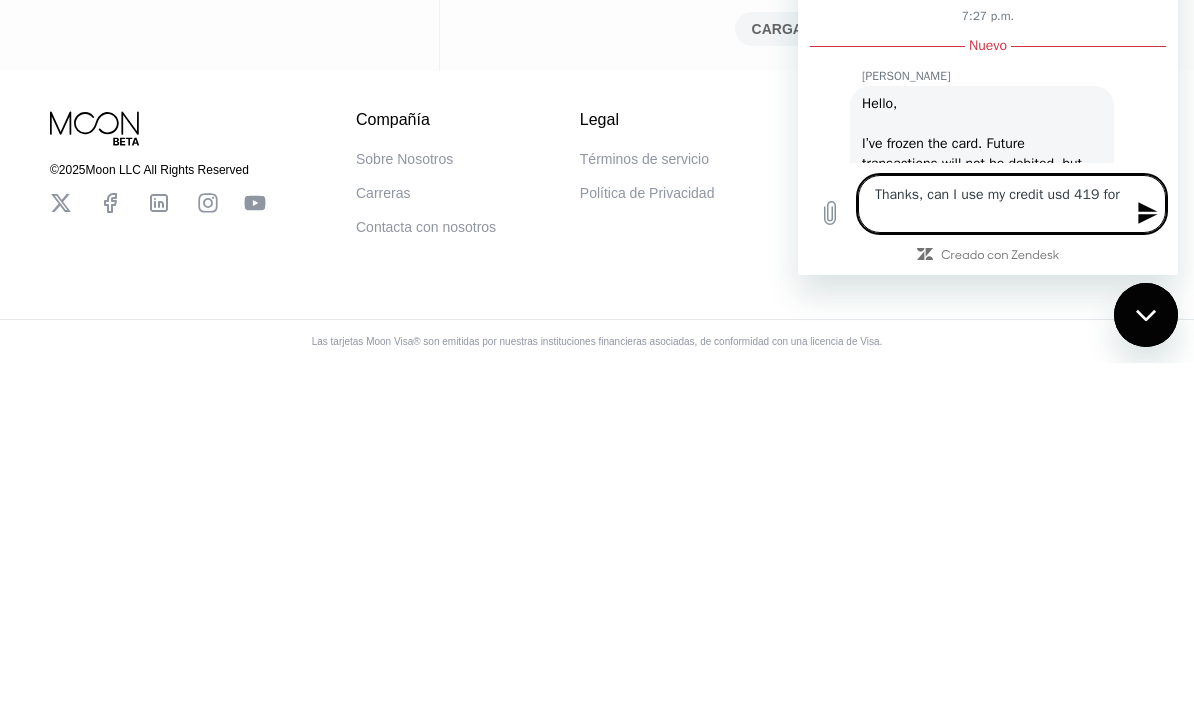 type on "Thanks, can I use my credit usd 419 for" 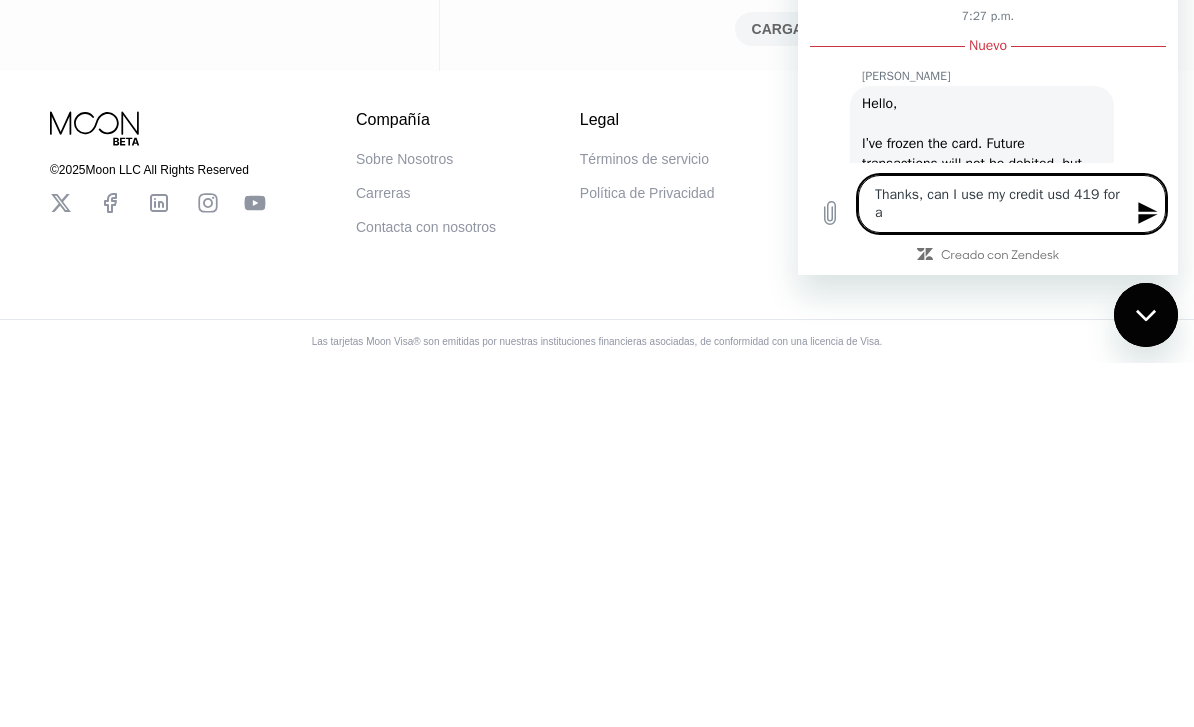 type on "x" 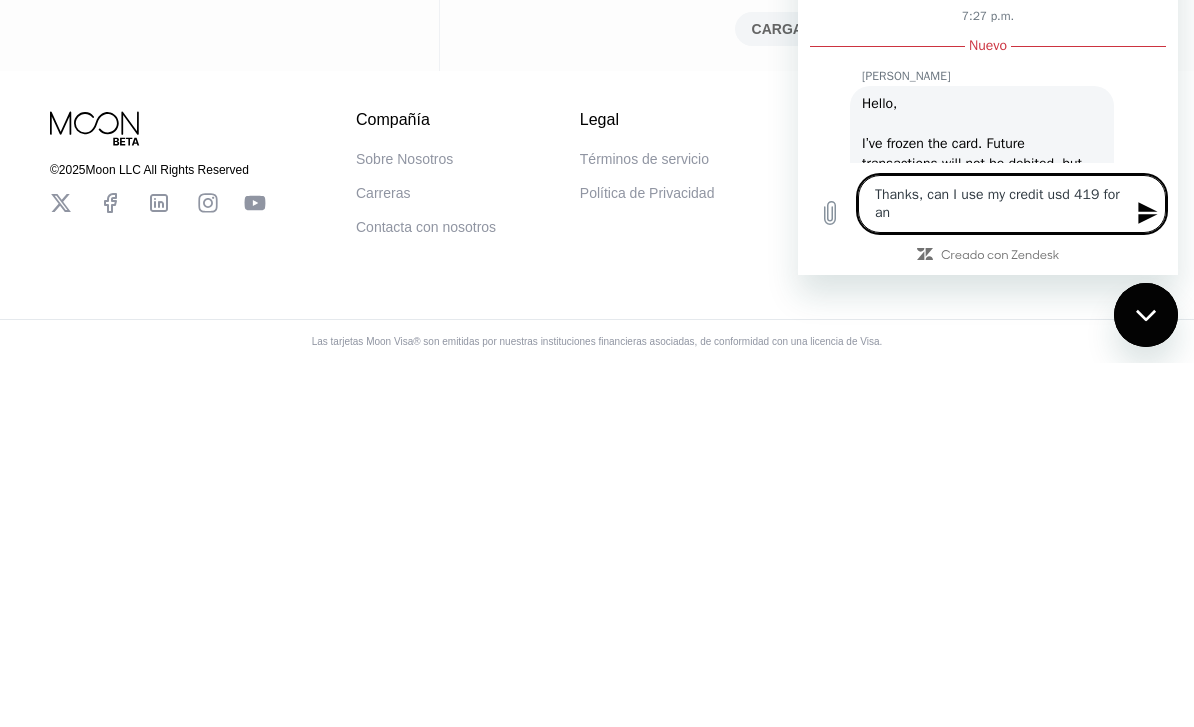 type on "x" 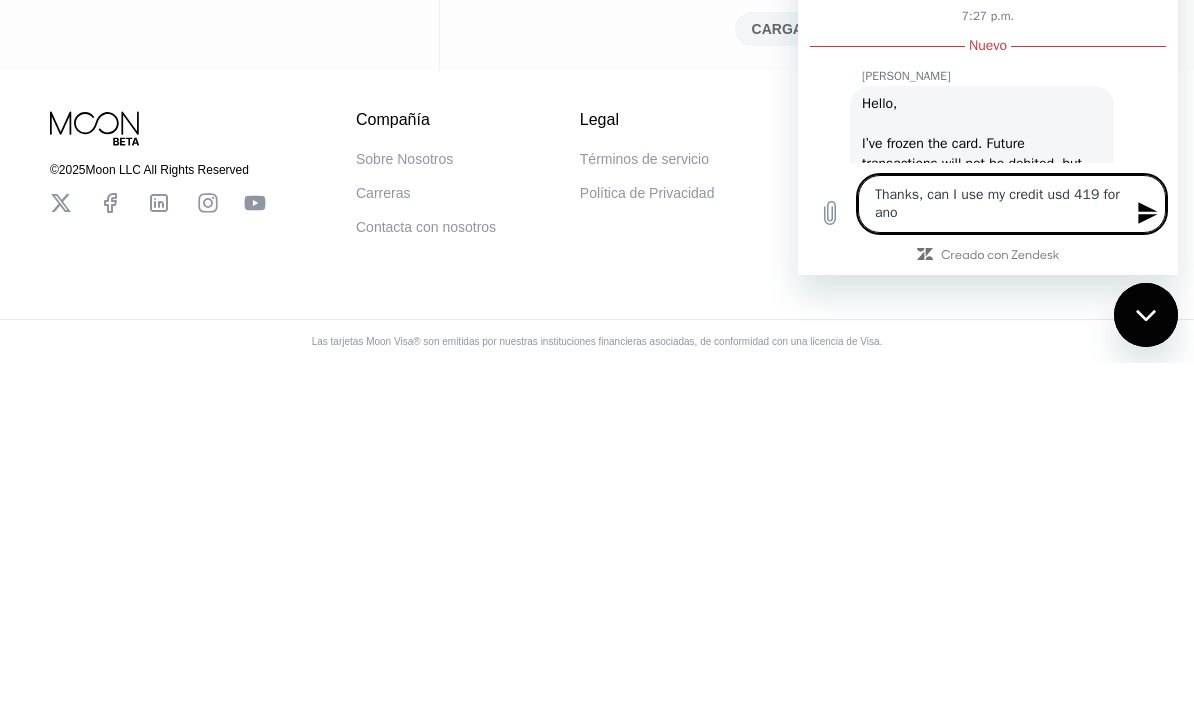 type on "Thanks, can I use my credit usd 419 for anot" 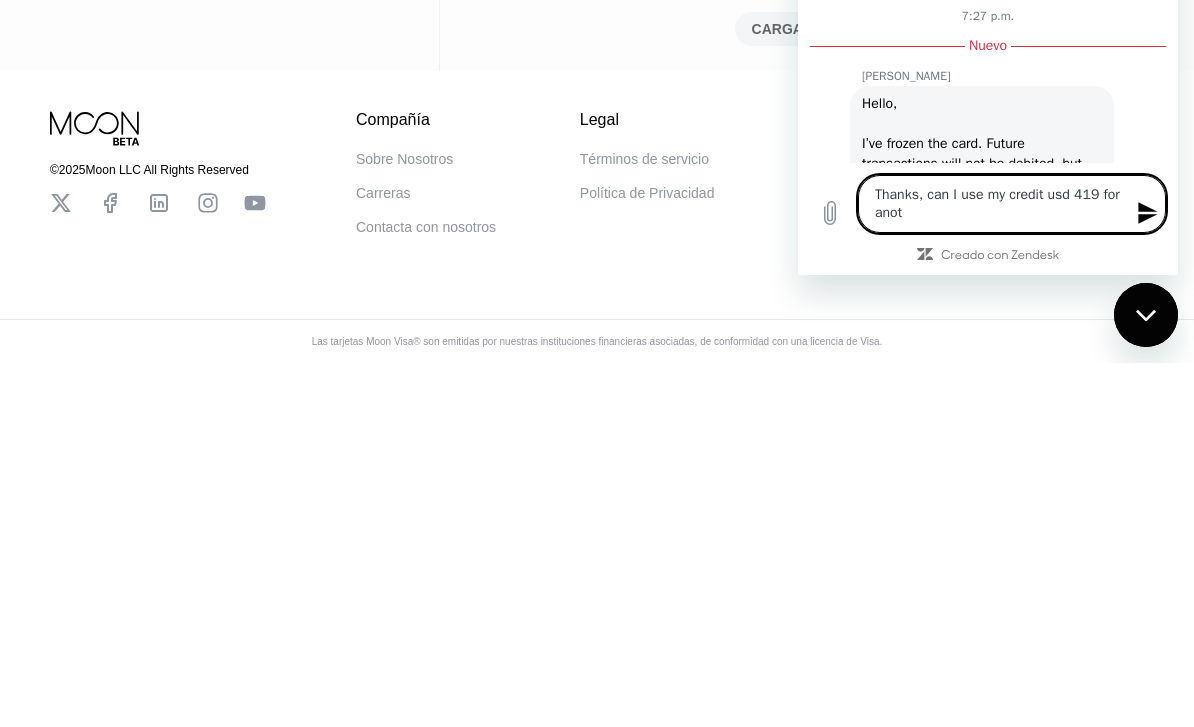 type on "x" 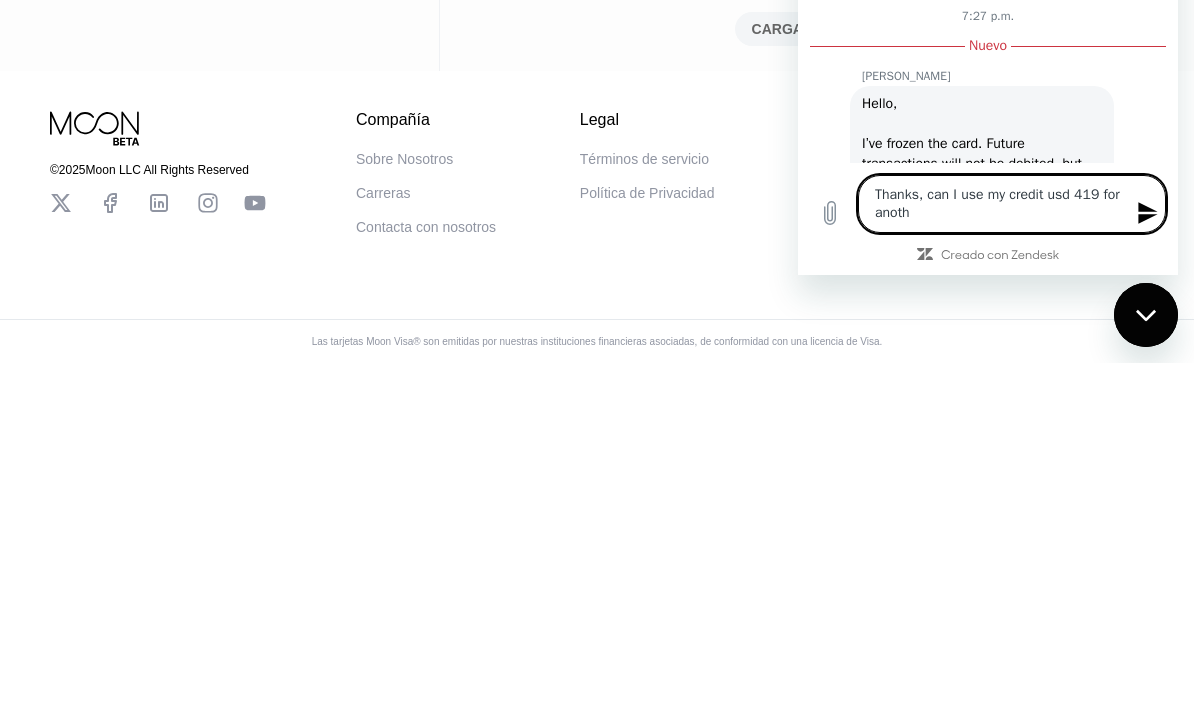 type on "x" 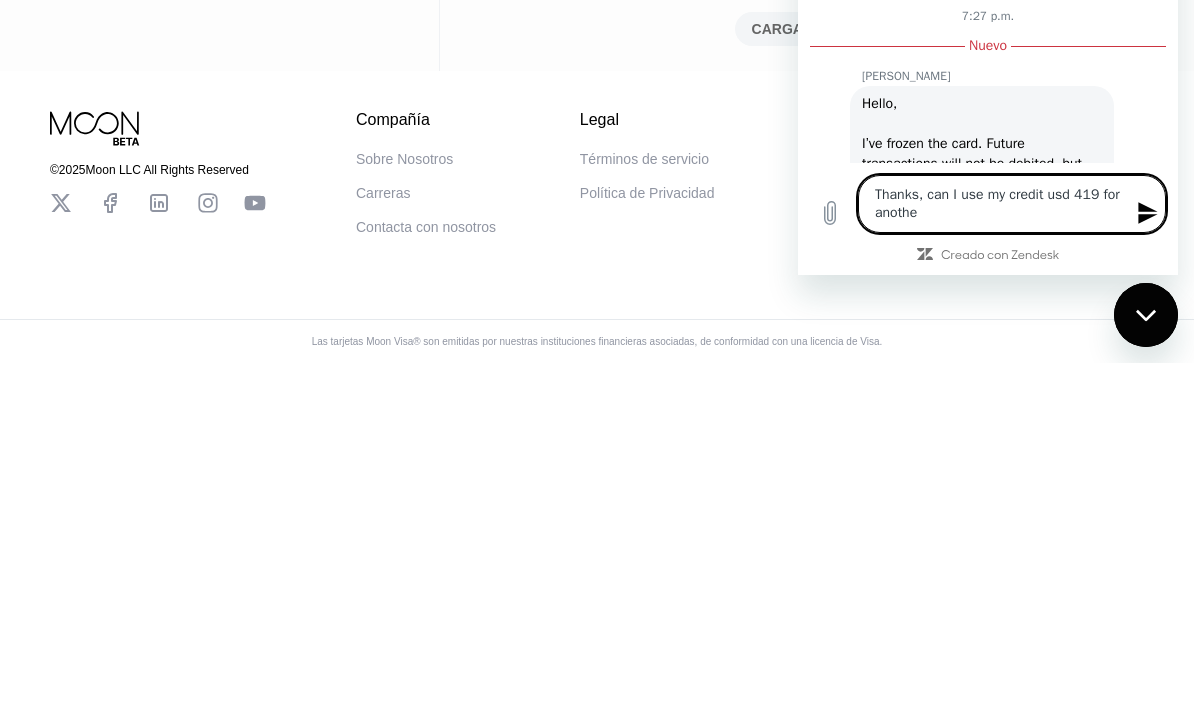 type on "Thanks, can I use my credit usd 419 for another" 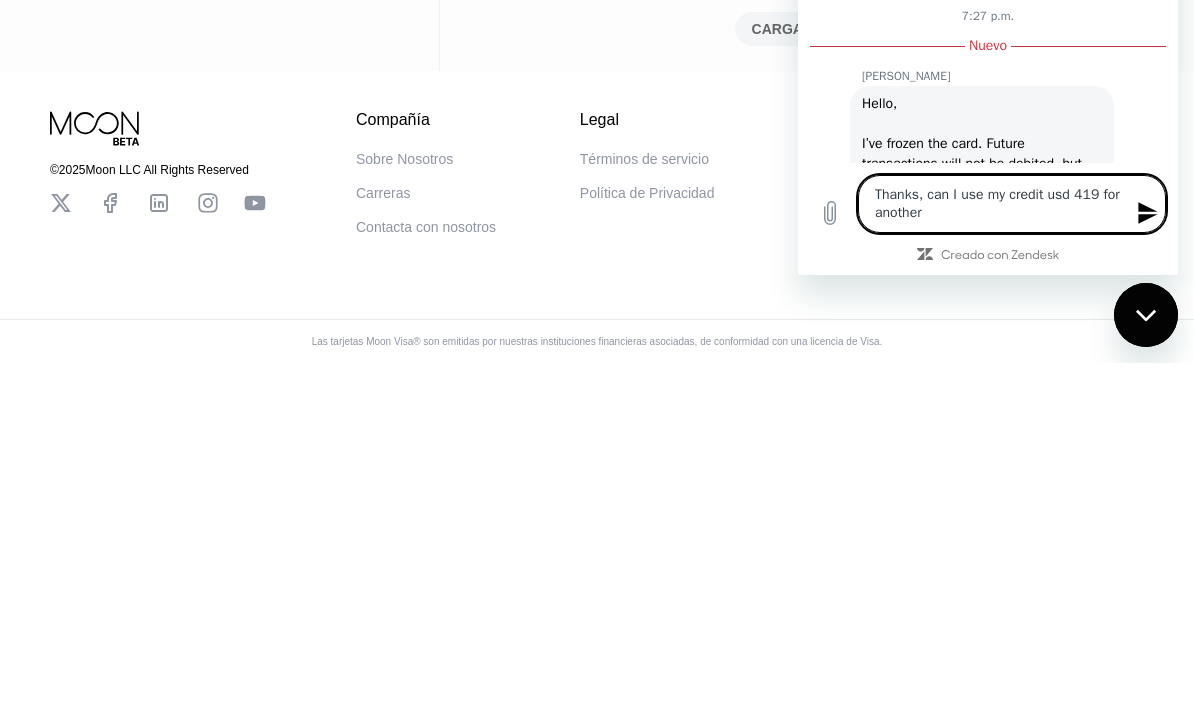 type on "x" 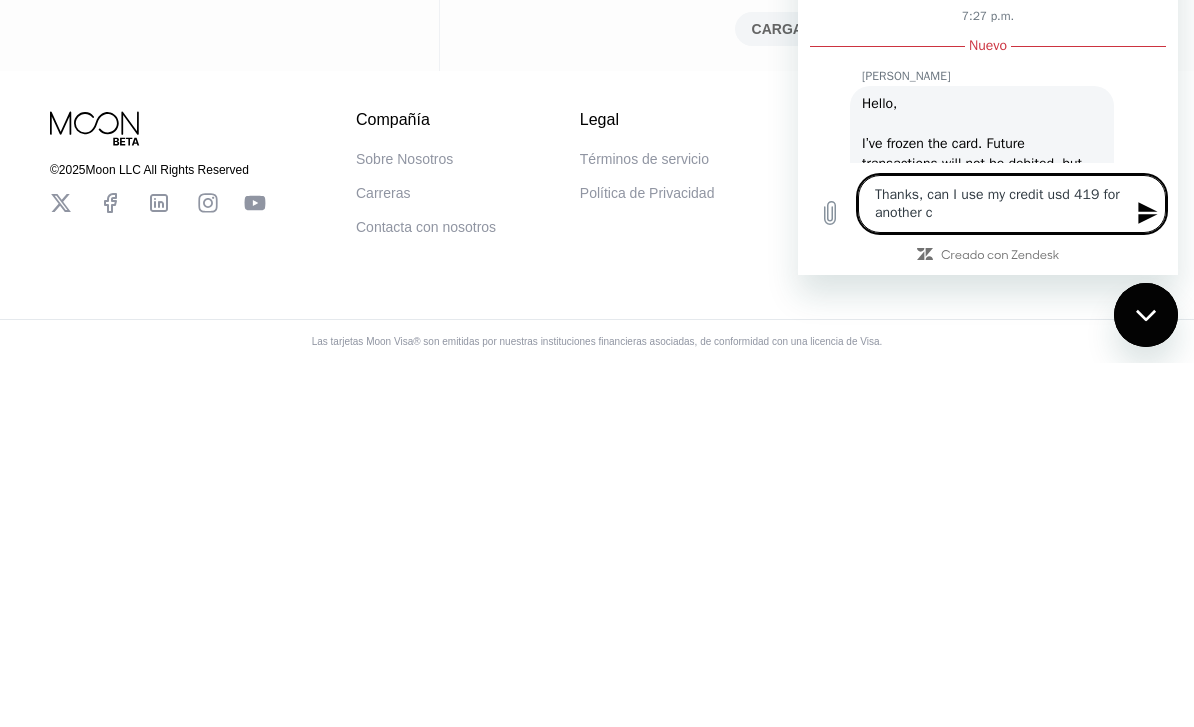 type on "Thanks, can I use my credit usd 419 for another ca" 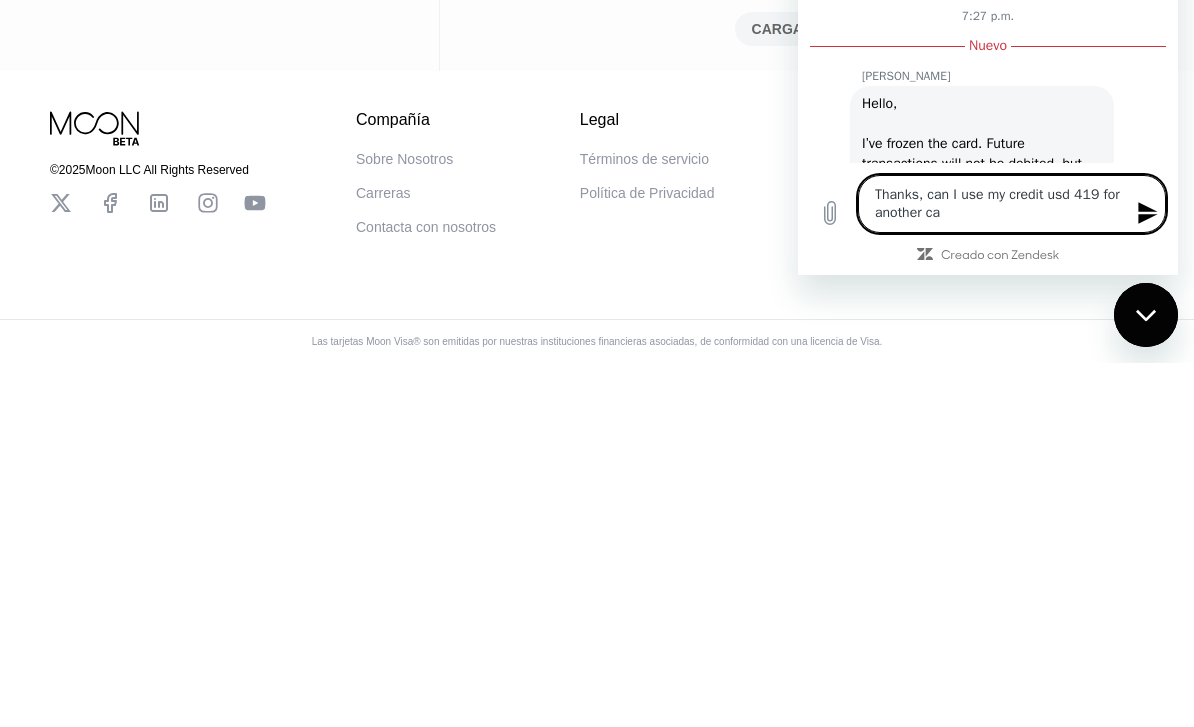 type on "Thanks, can I use my credit usd 419 for another car" 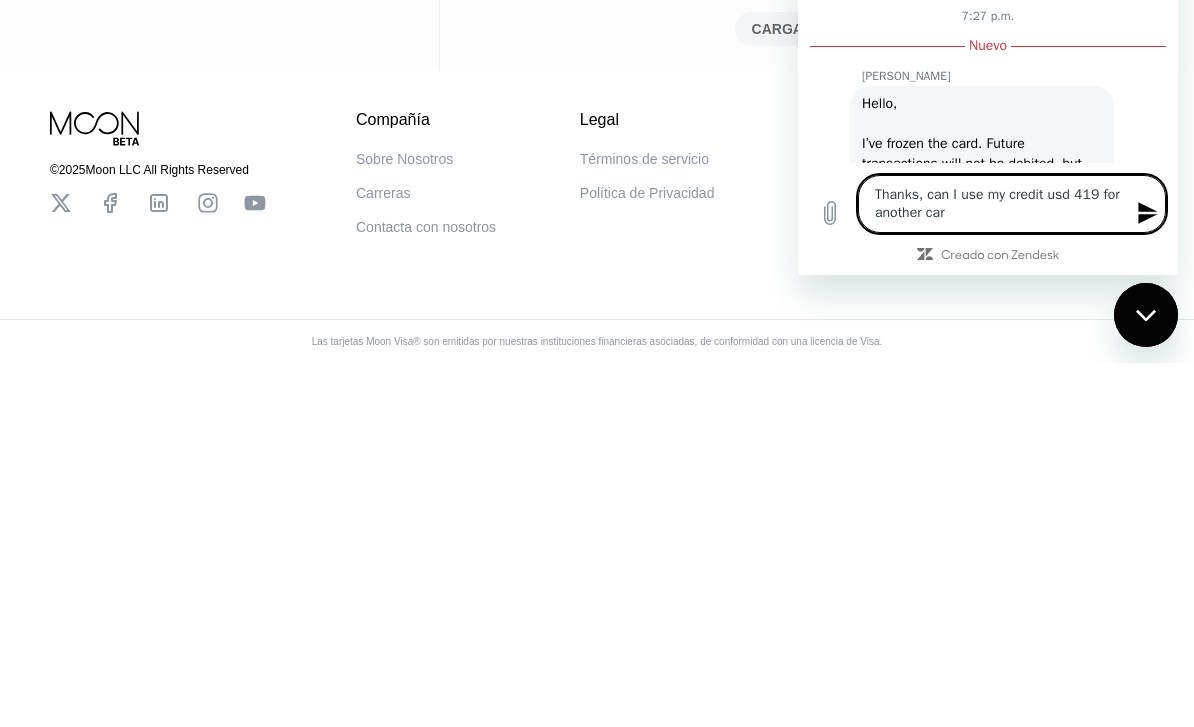 type on "x" 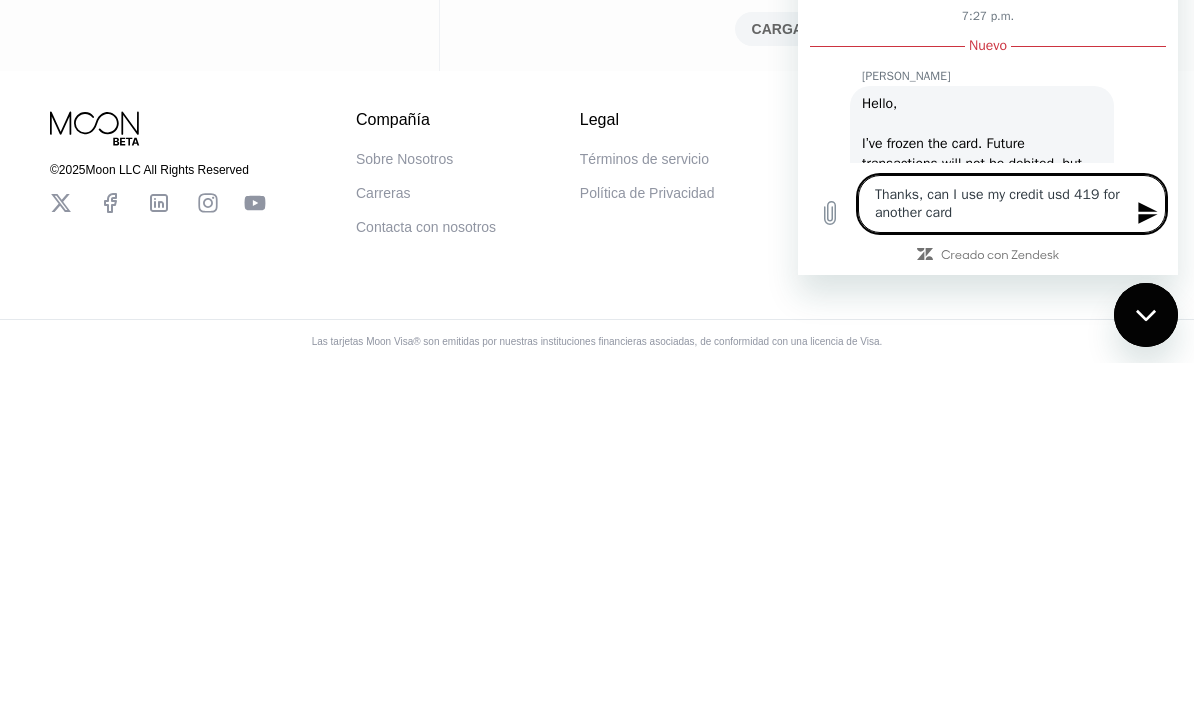 type on "Thanks, can I use my credit usd 419 for another card?" 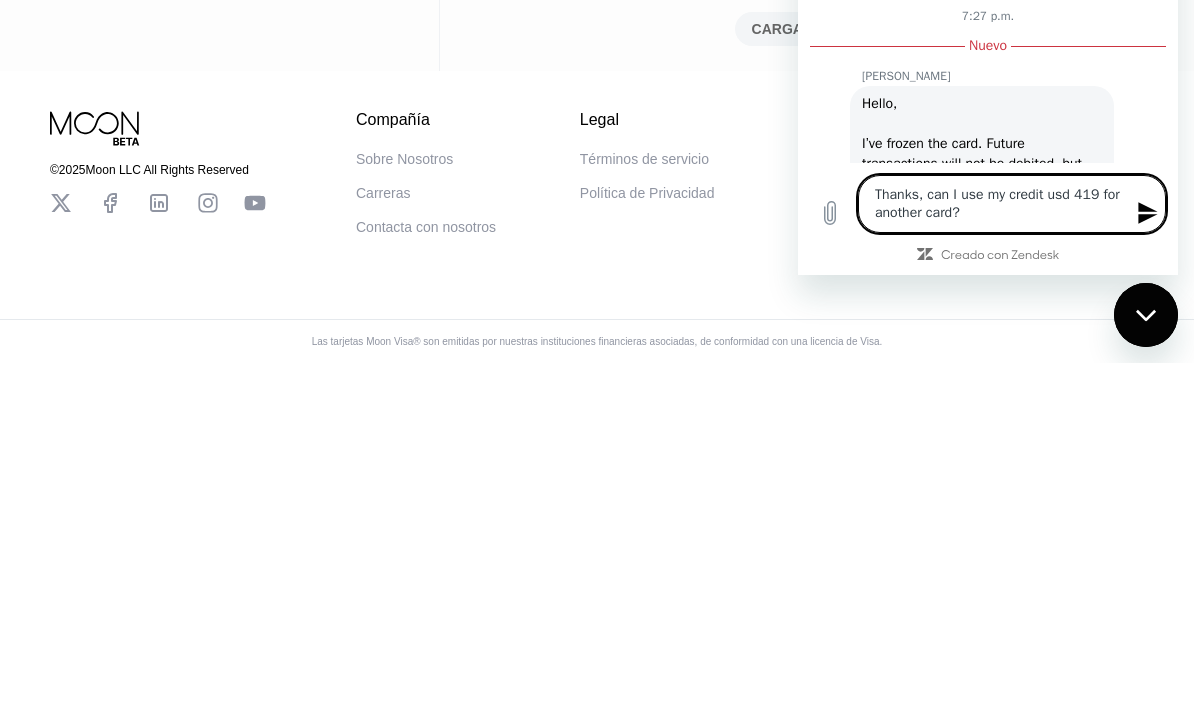 type on "Thanks, can I use my credit usd 419 for another card?" 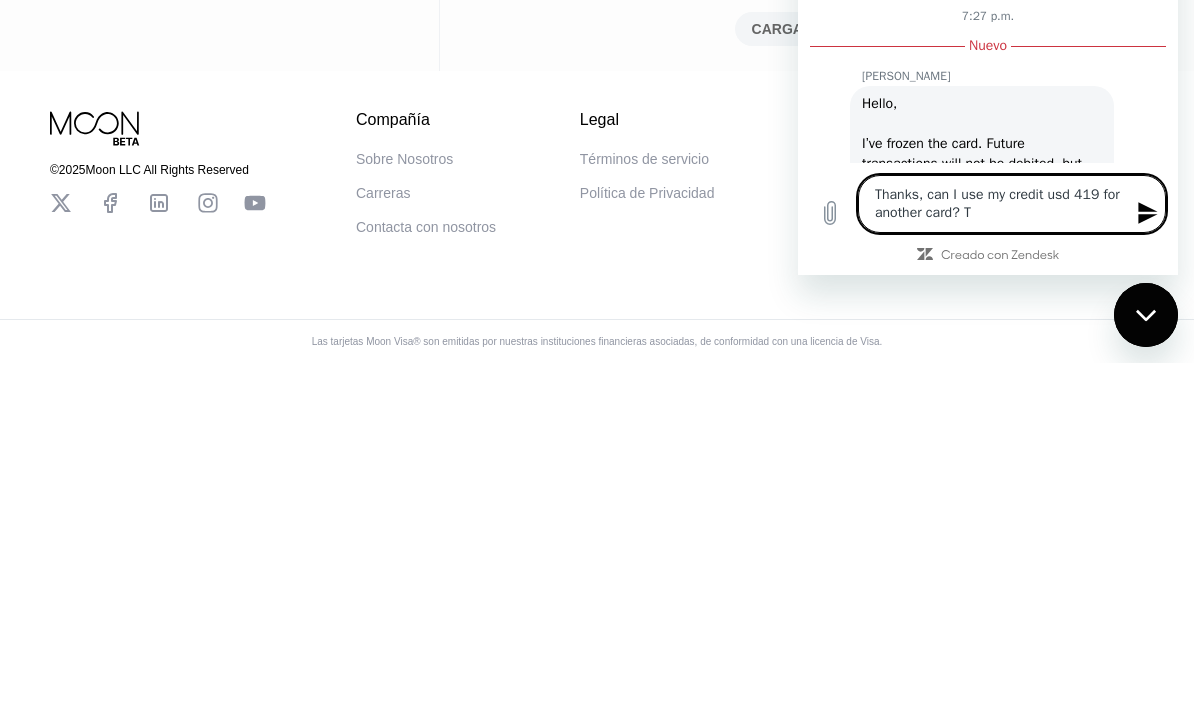 type on "x" 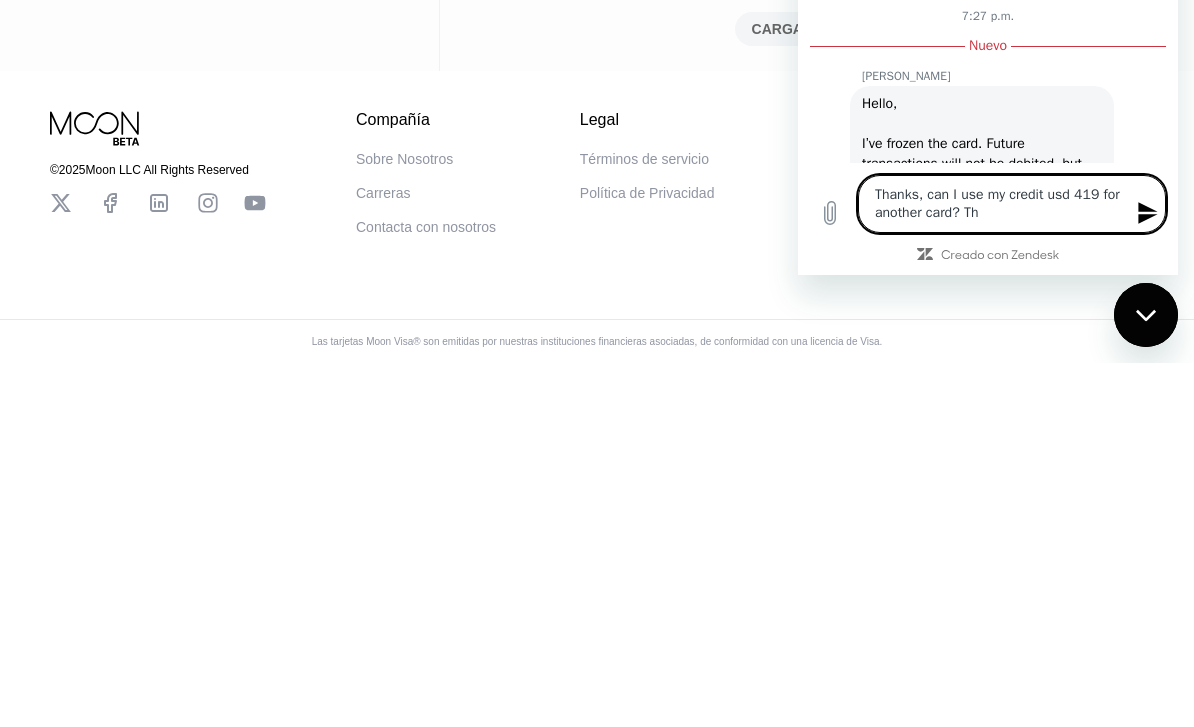 type on "x" 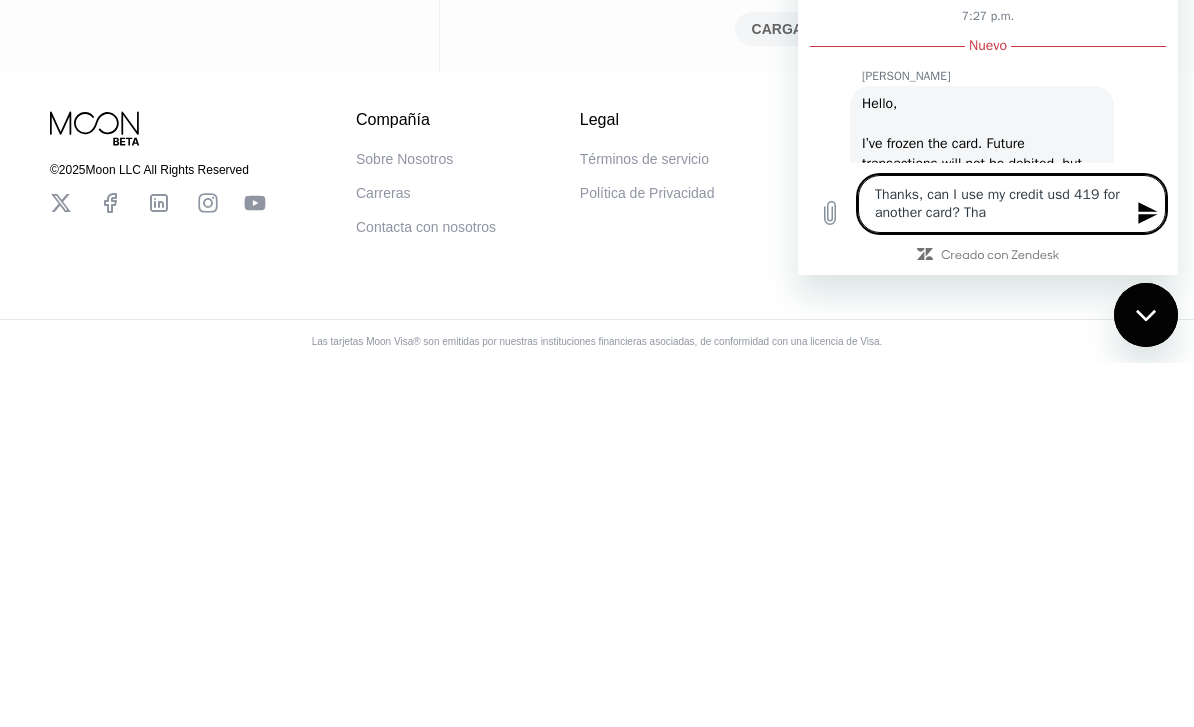 type on "x" 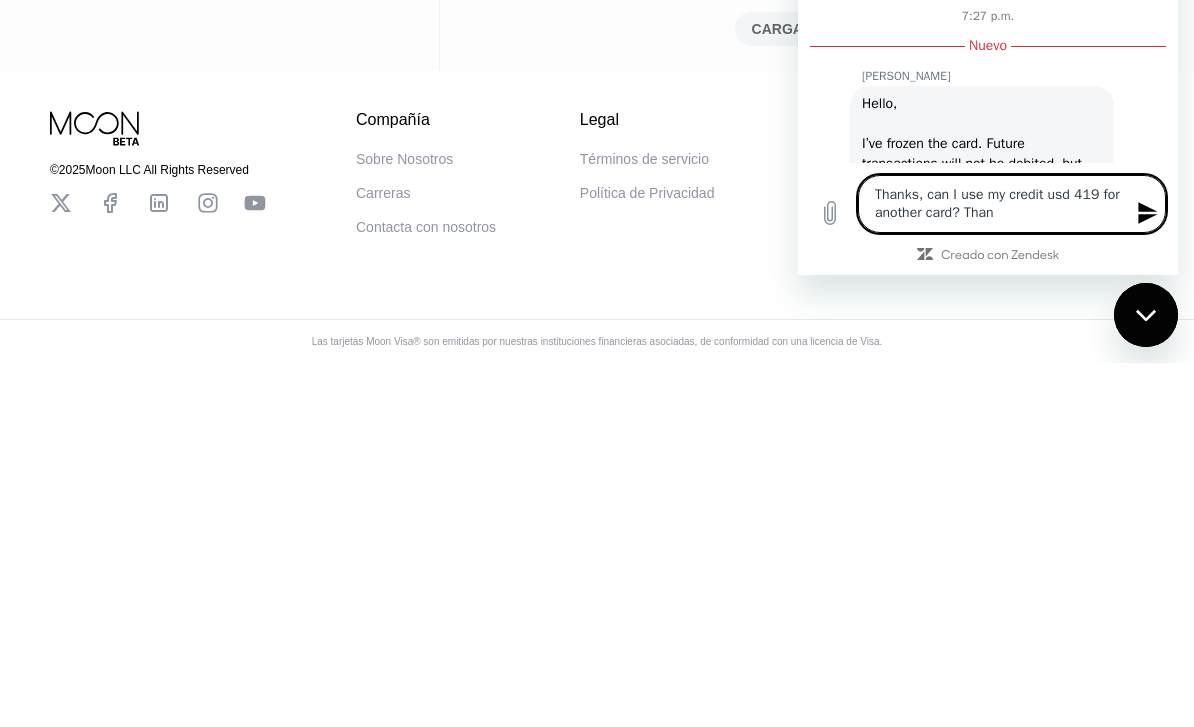 type on "x" 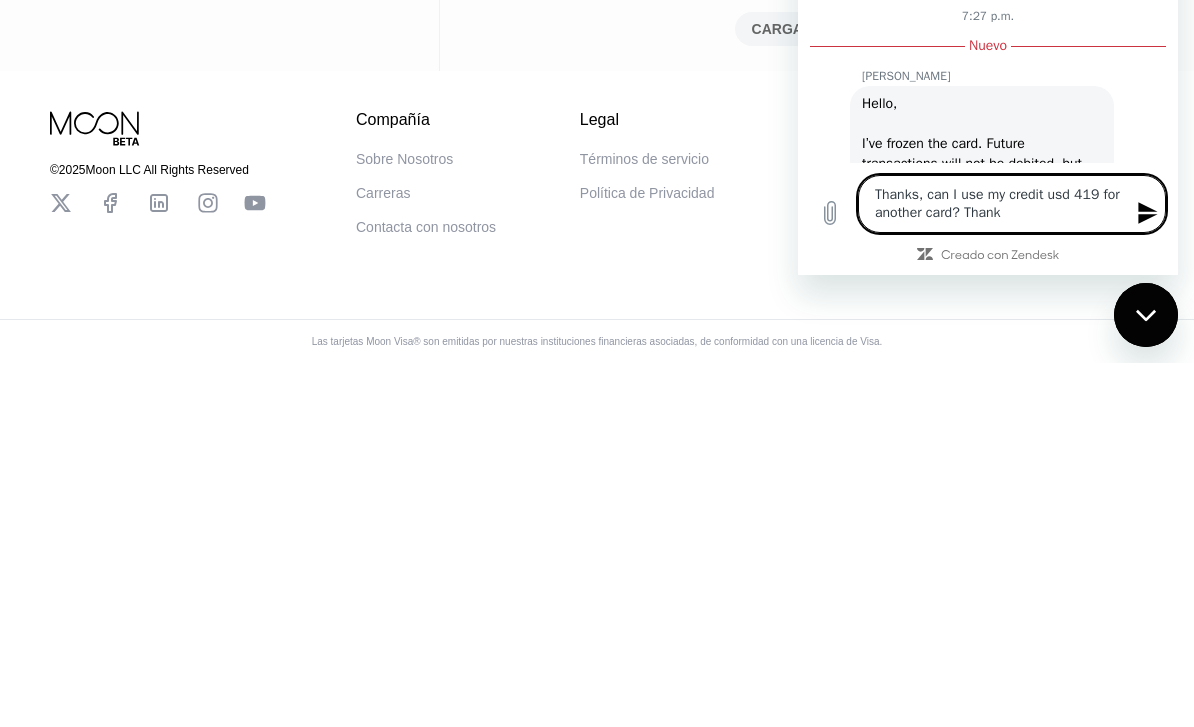 type on "x" 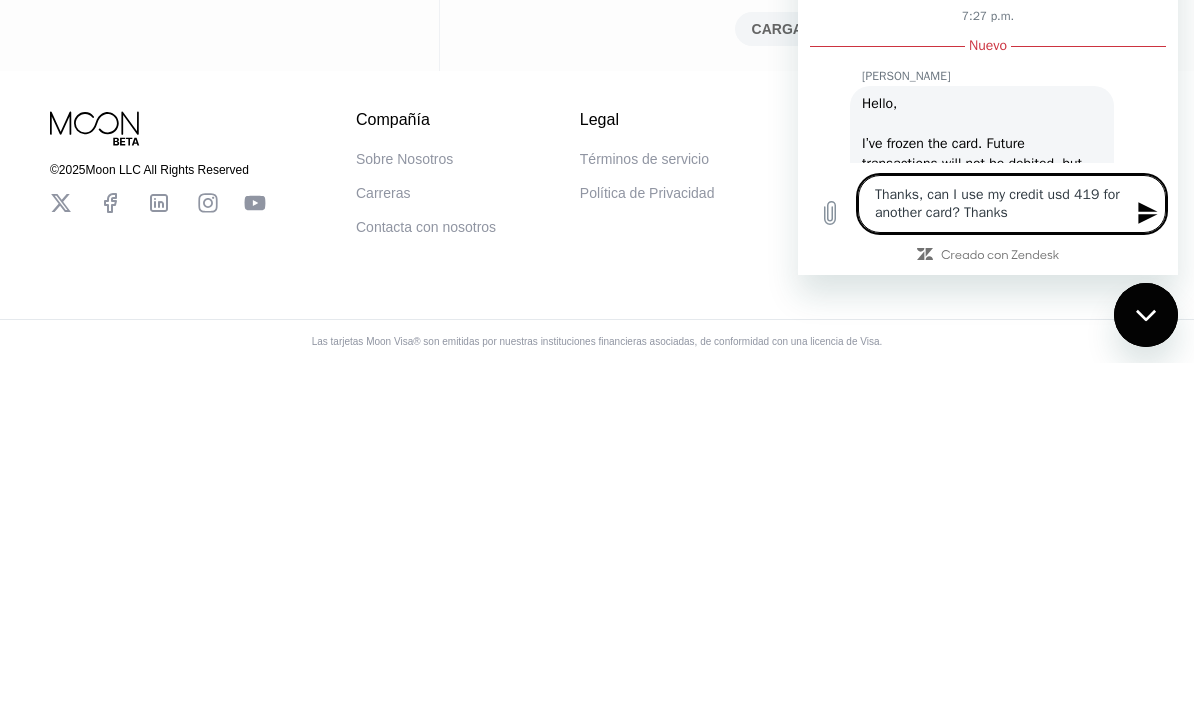 type on "x" 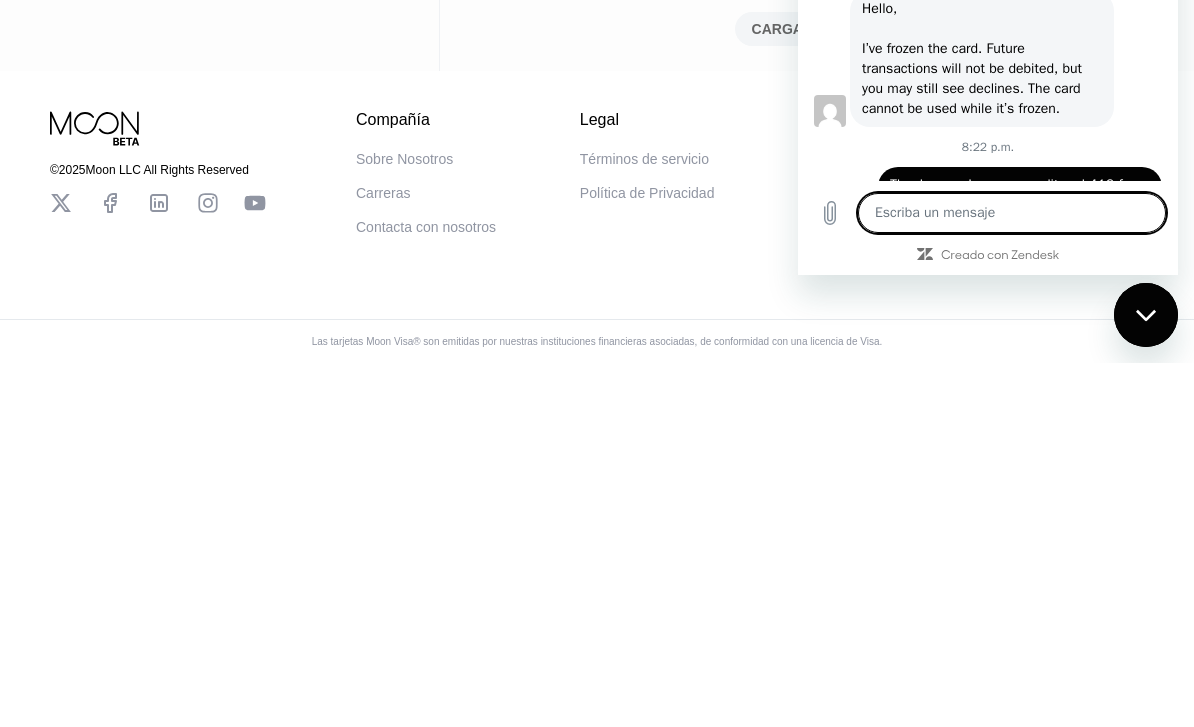scroll, scrollTop: 222, scrollLeft: 0, axis: vertical 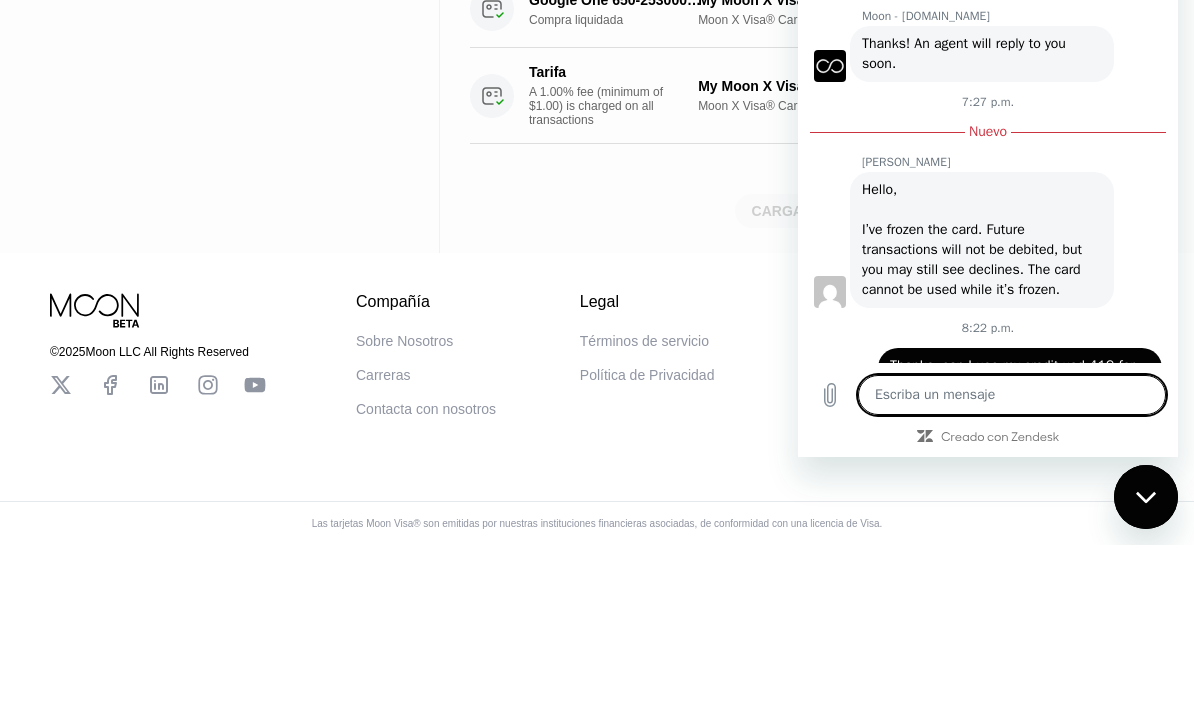 click on "CARGA MÁS" at bounding box center [794, 393] 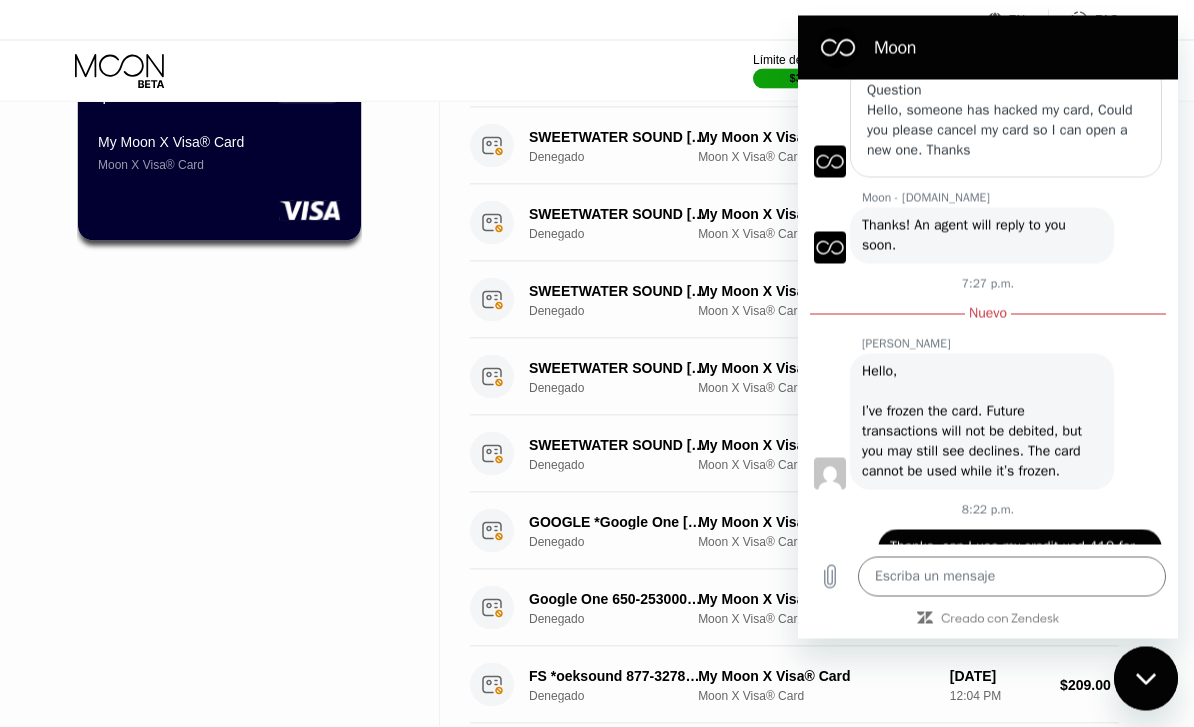scroll, scrollTop: 0, scrollLeft: 0, axis: both 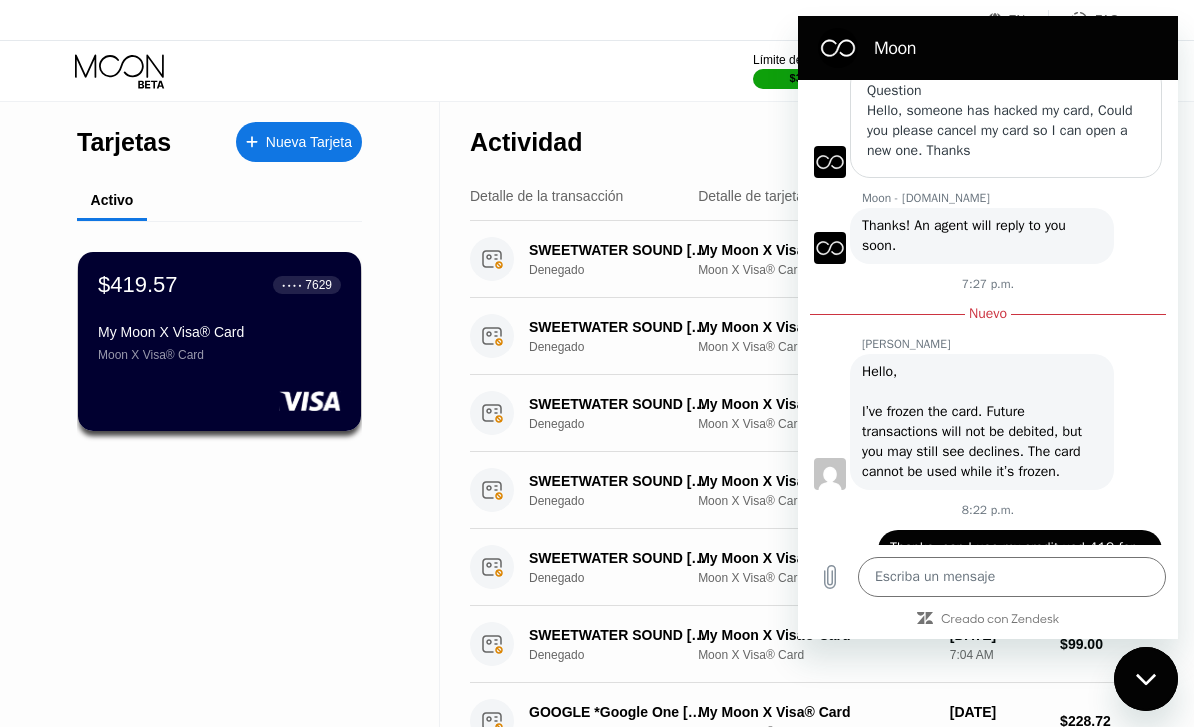 click at bounding box center (1146, 679) 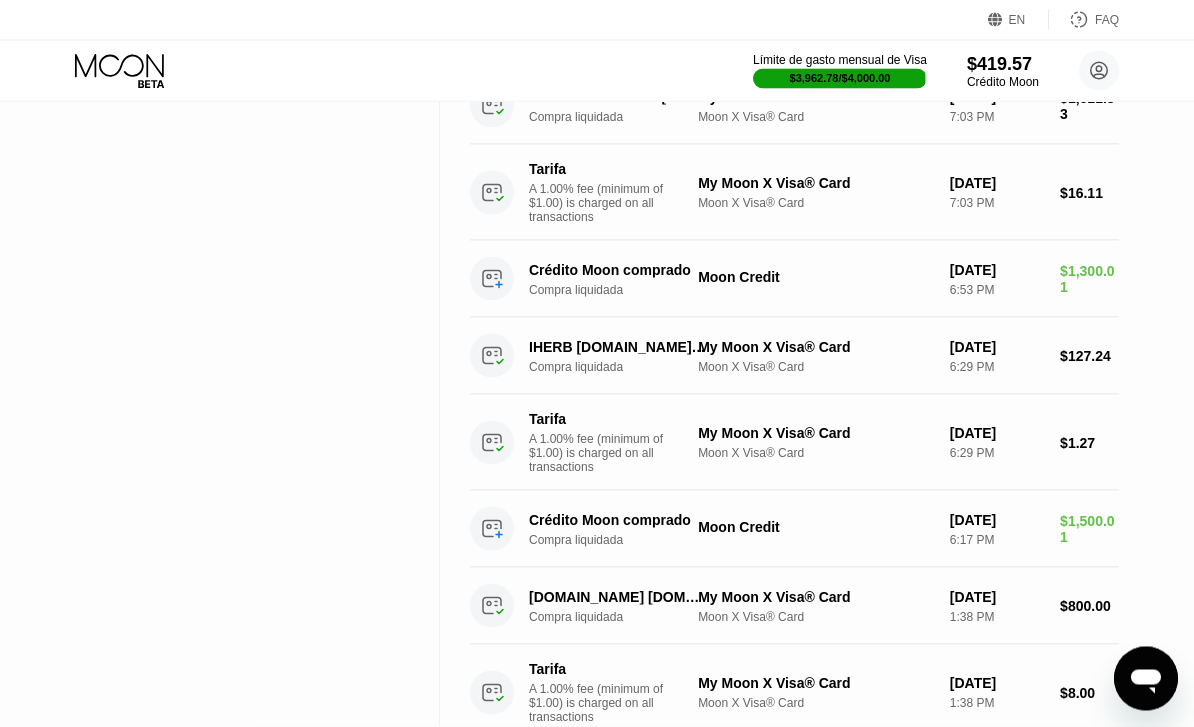 scroll, scrollTop: 1640, scrollLeft: 0, axis: vertical 